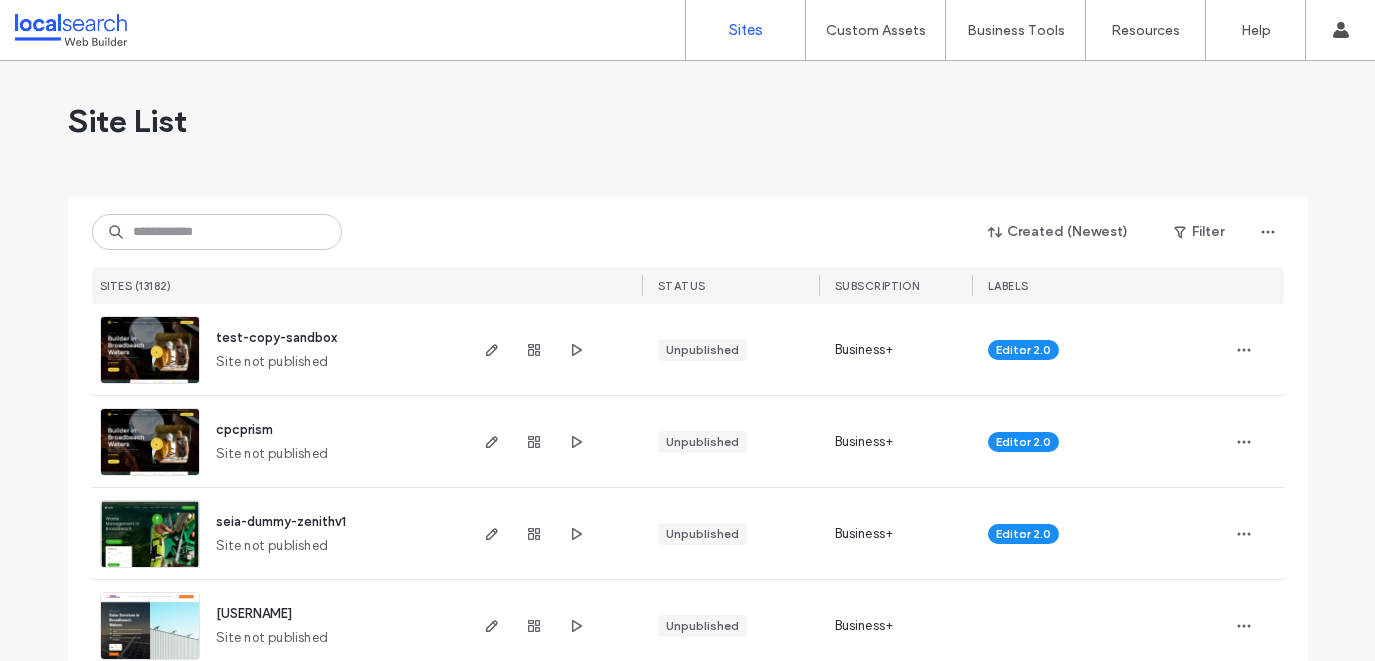 scroll, scrollTop: 0, scrollLeft: 0, axis: both 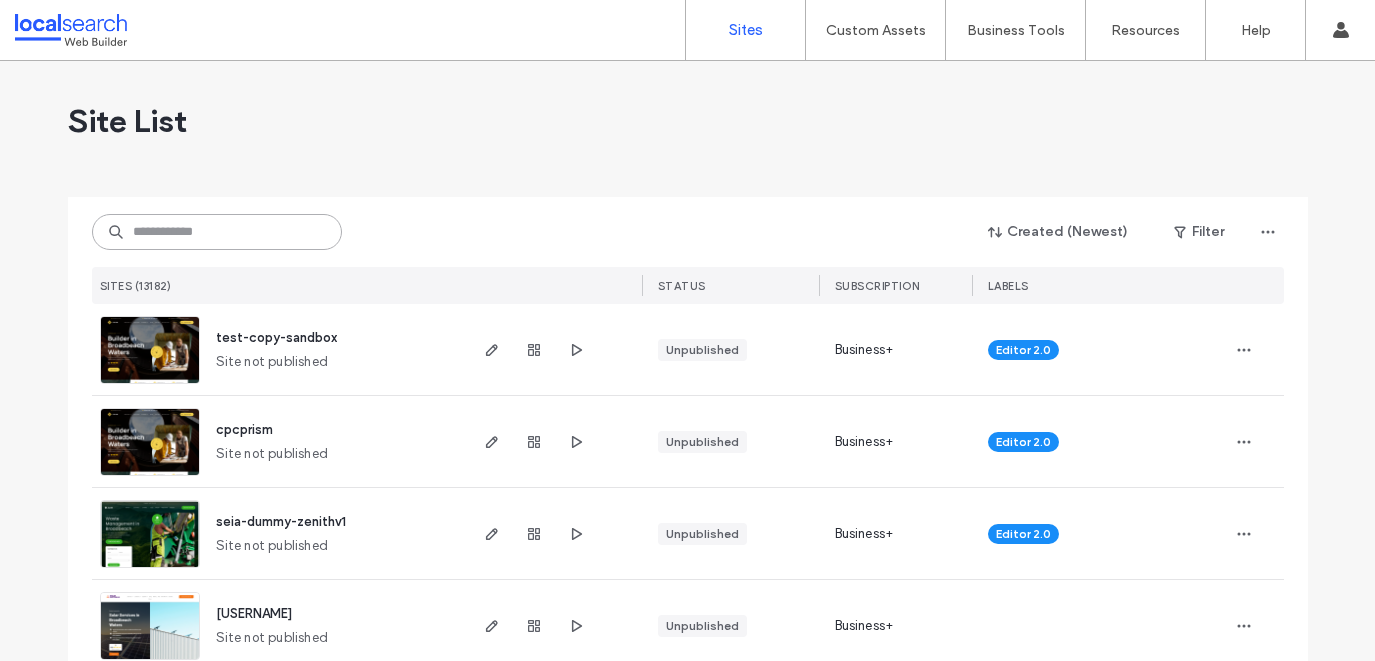 click at bounding box center (217, 232) 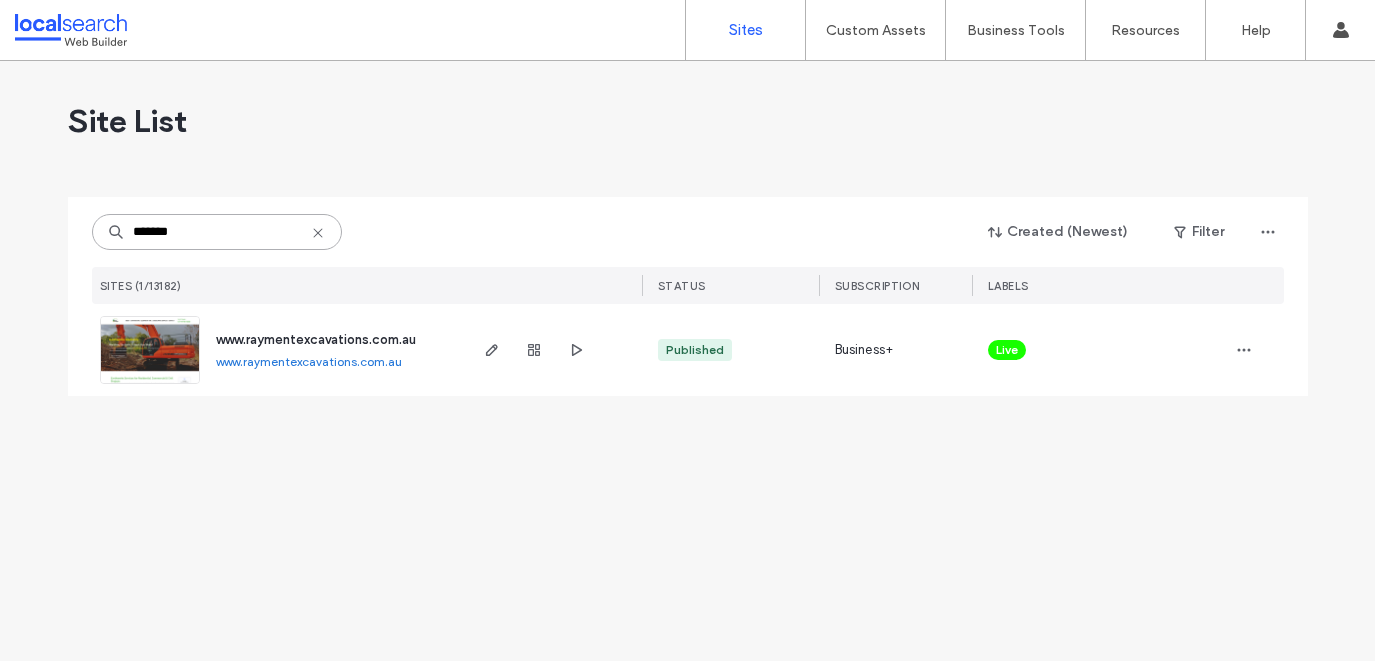 type on "*******" 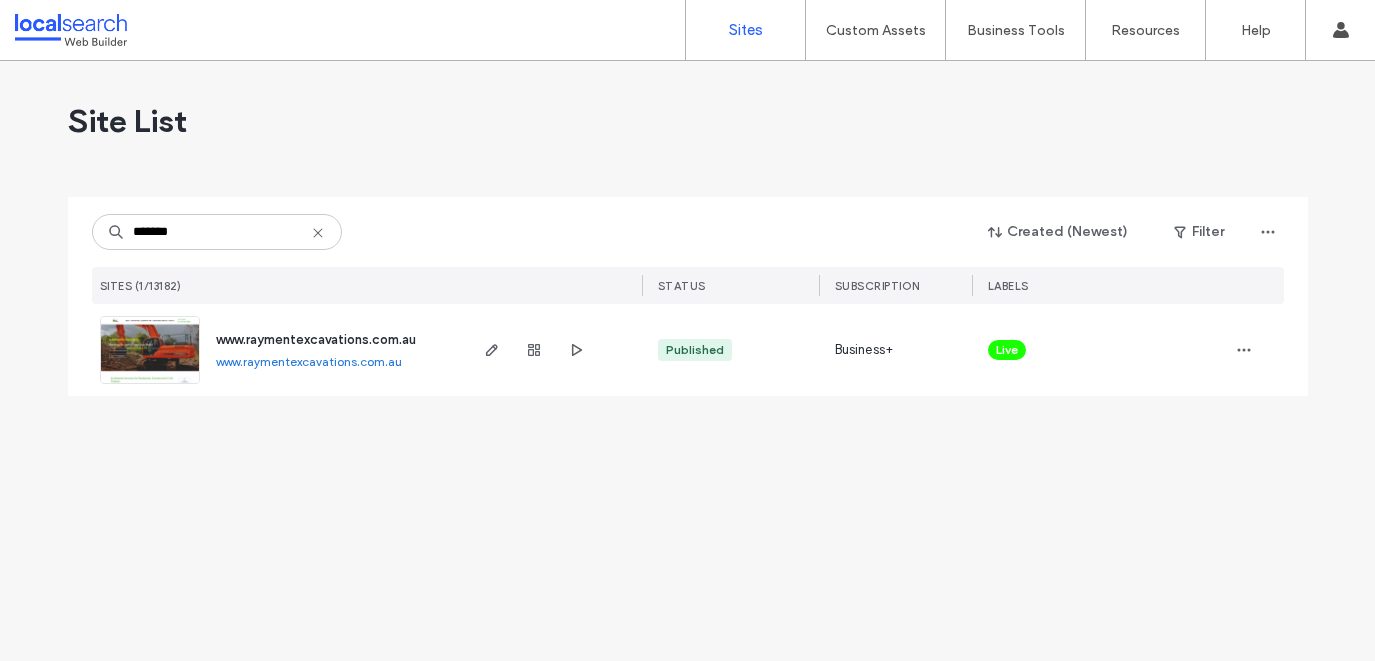 click on "www.raymentexcavations.com.au" at bounding box center [316, 340] 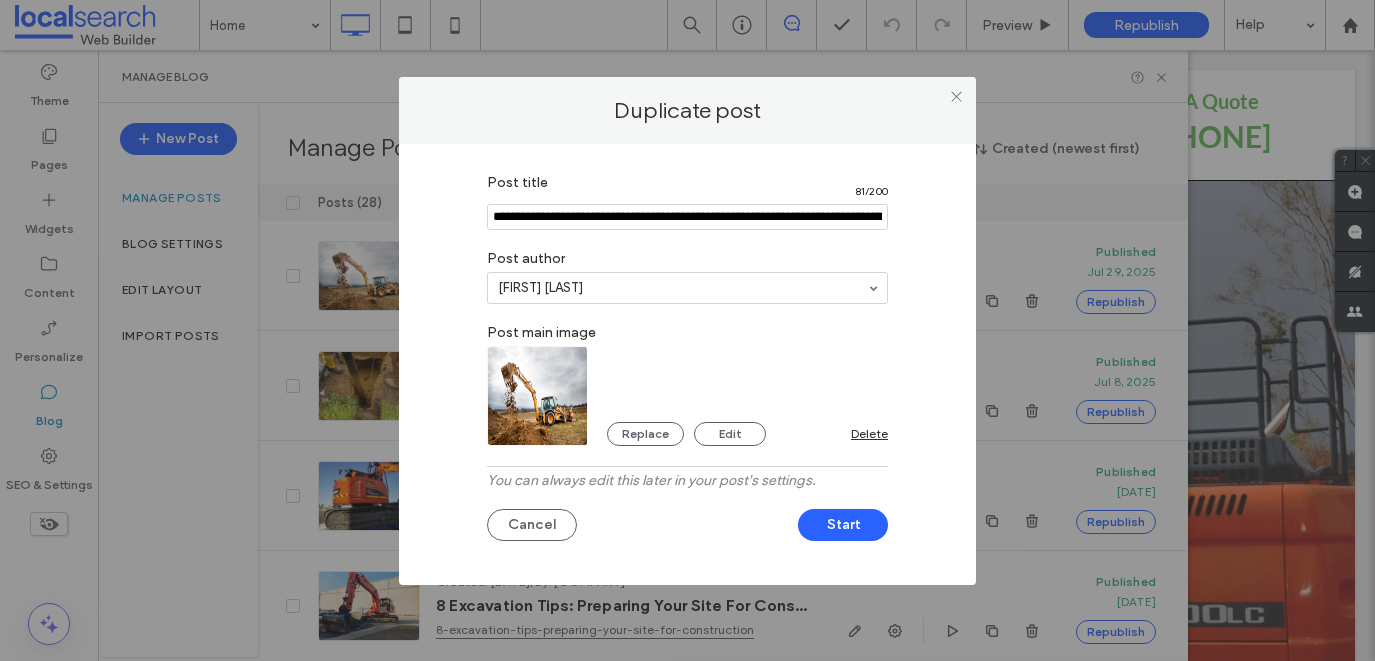 scroll, scrollTop: 0, scrollLeft: 0, axis: both 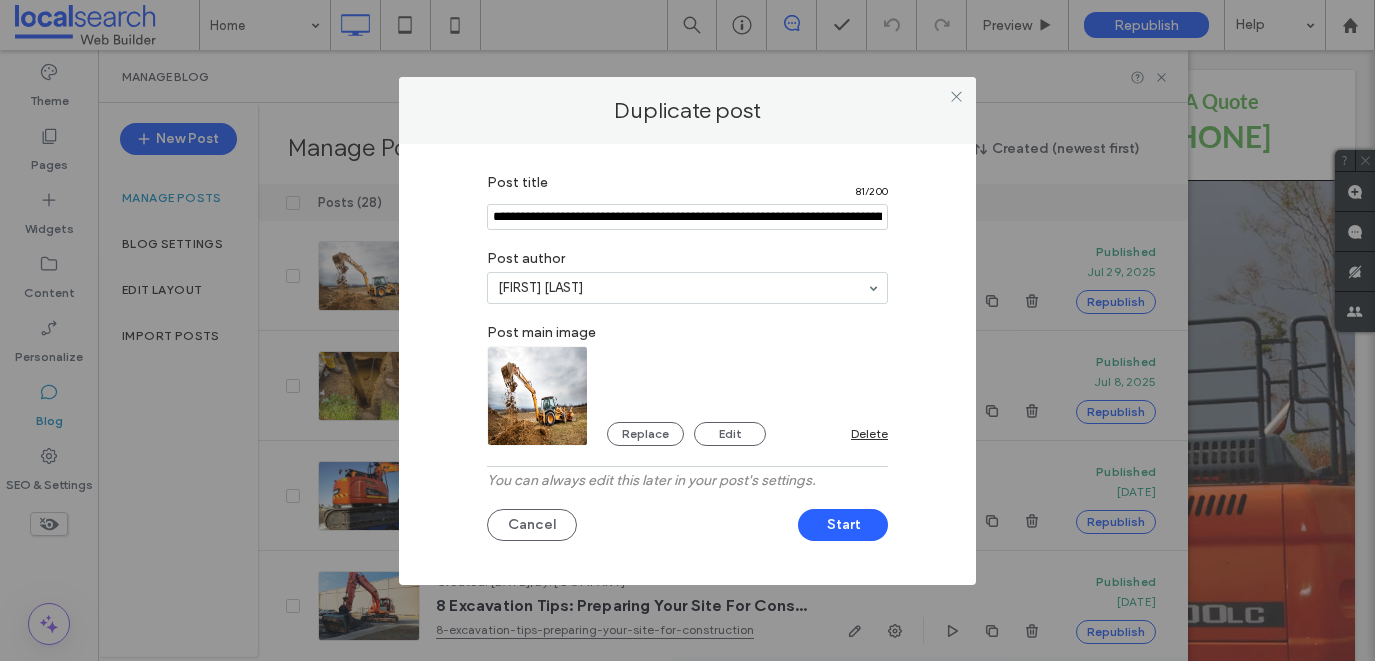 click at bounding box center (687, 217) 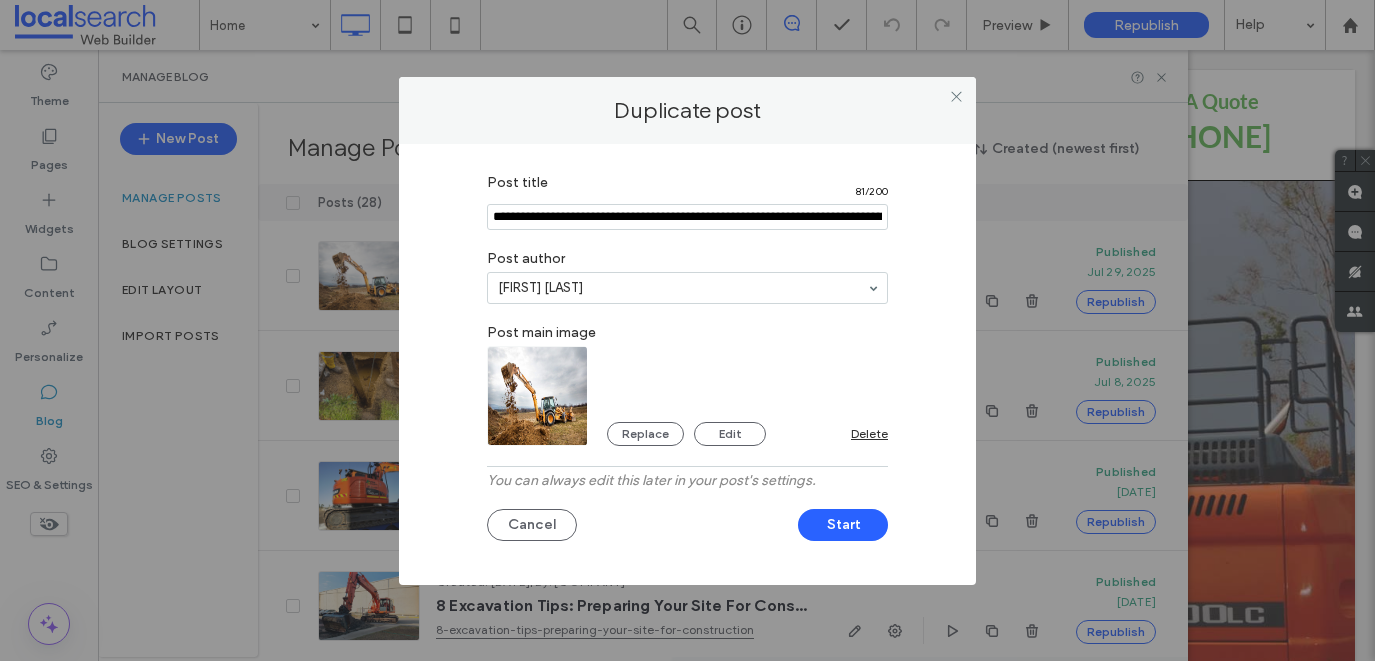 paste on "**********" 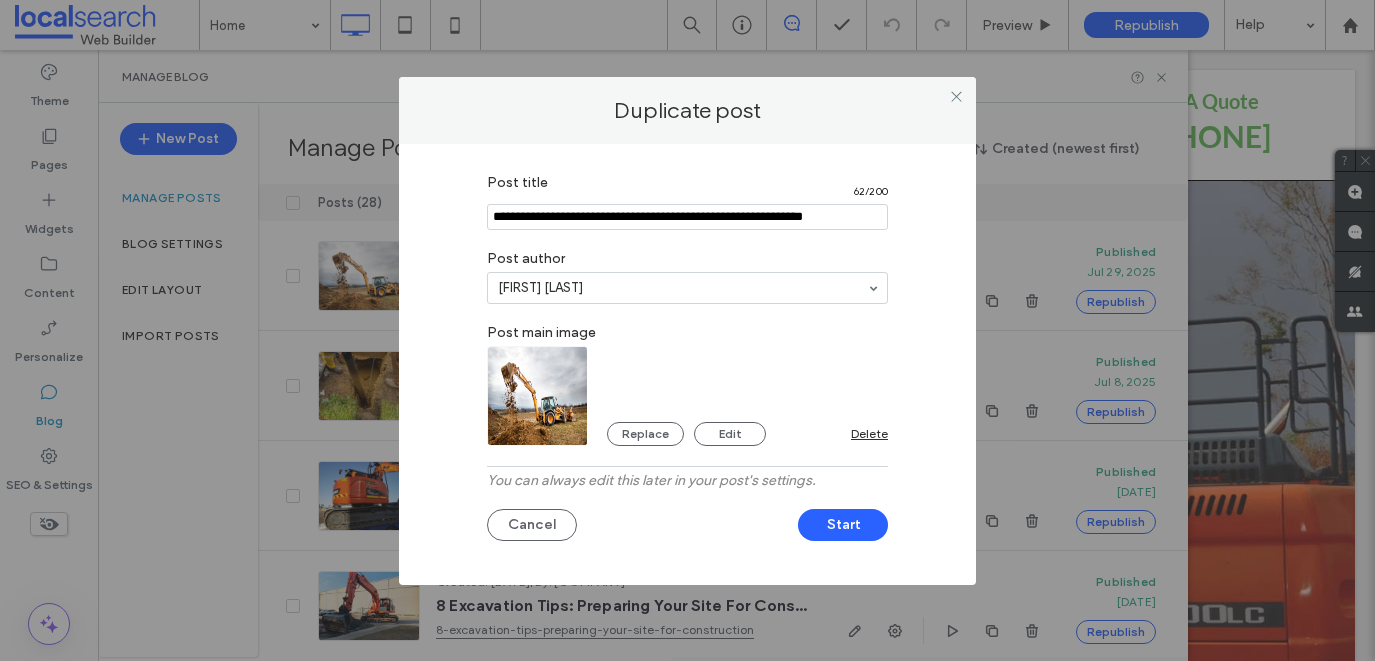 type on "**********" 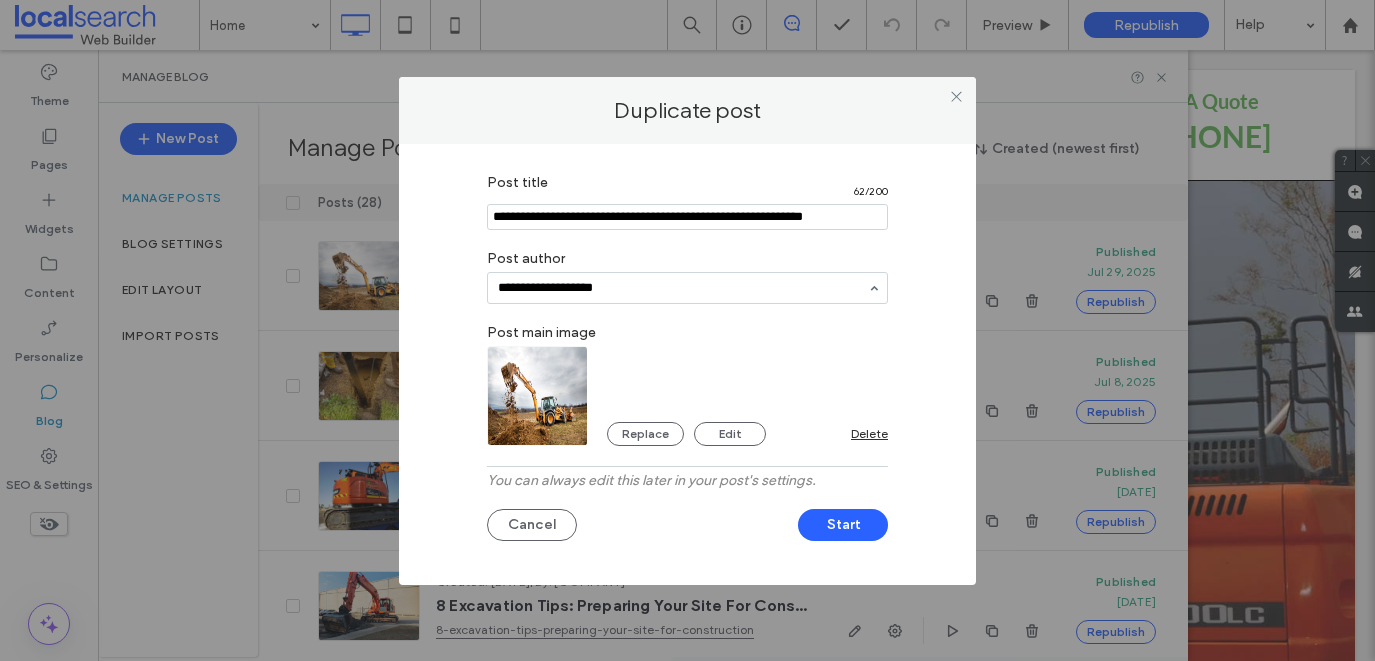 type on "**********" 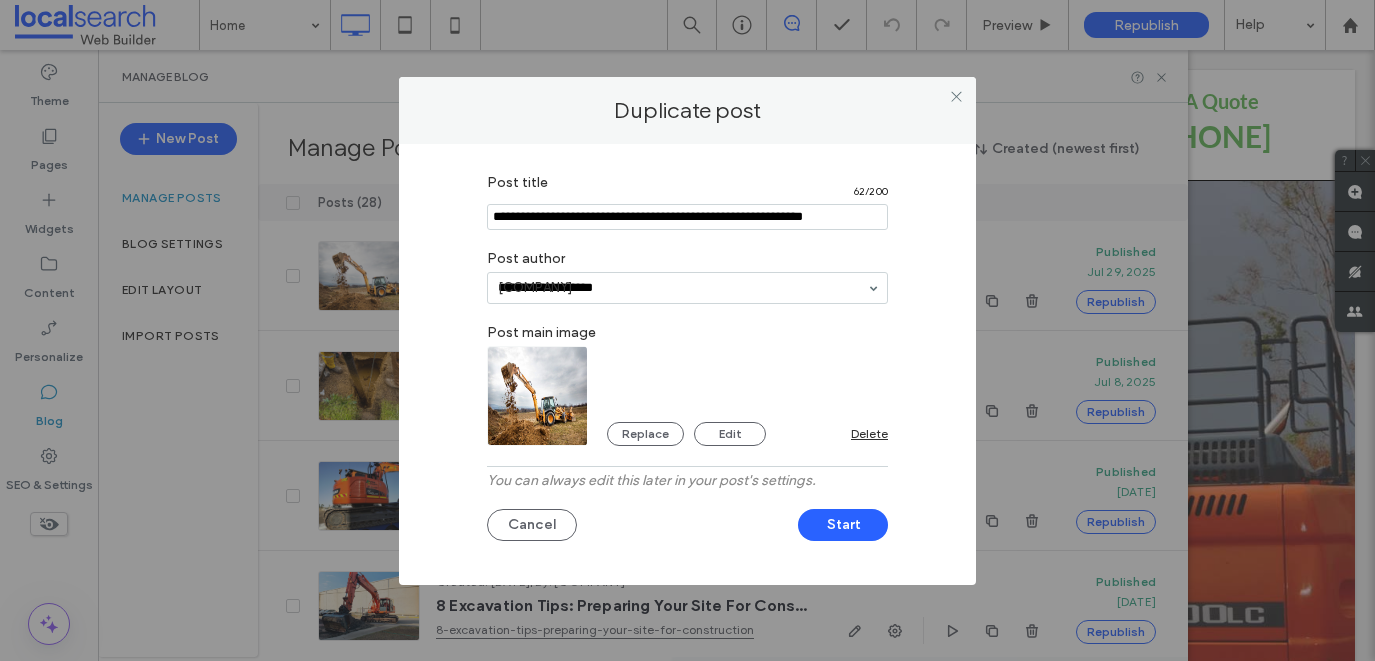 type 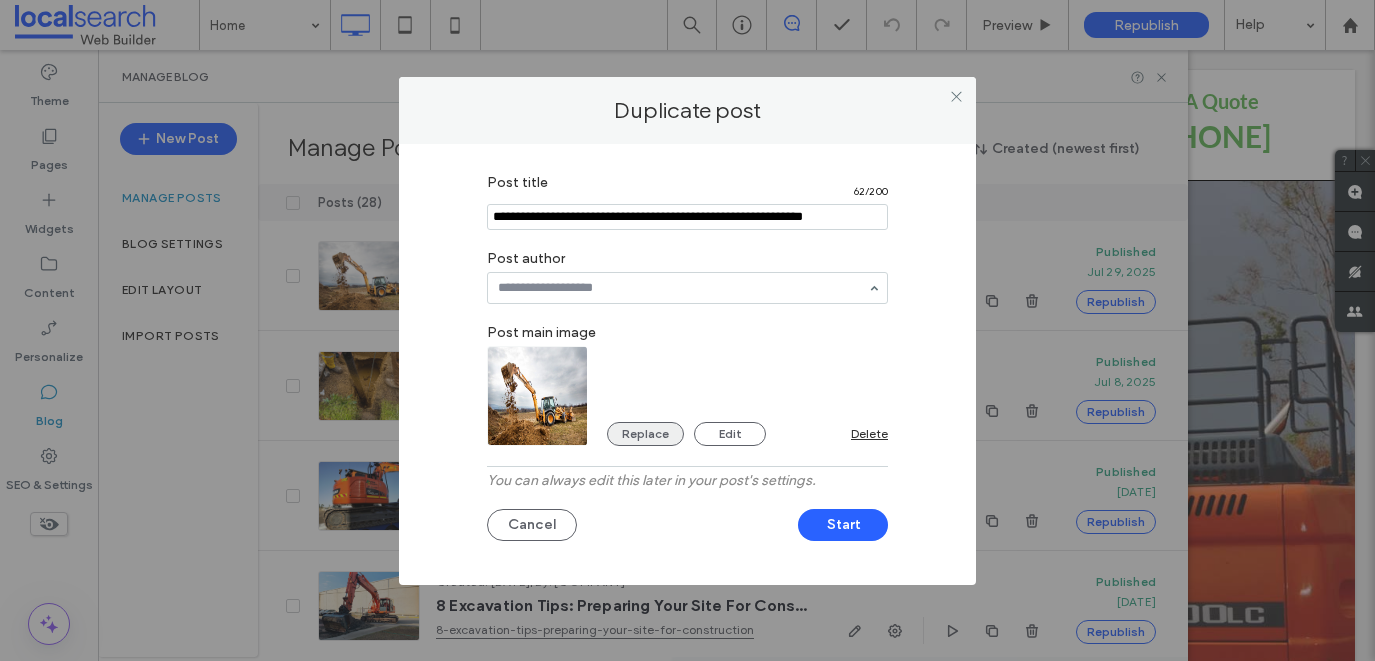 click on "Replace" at bounding box center (645, 434) 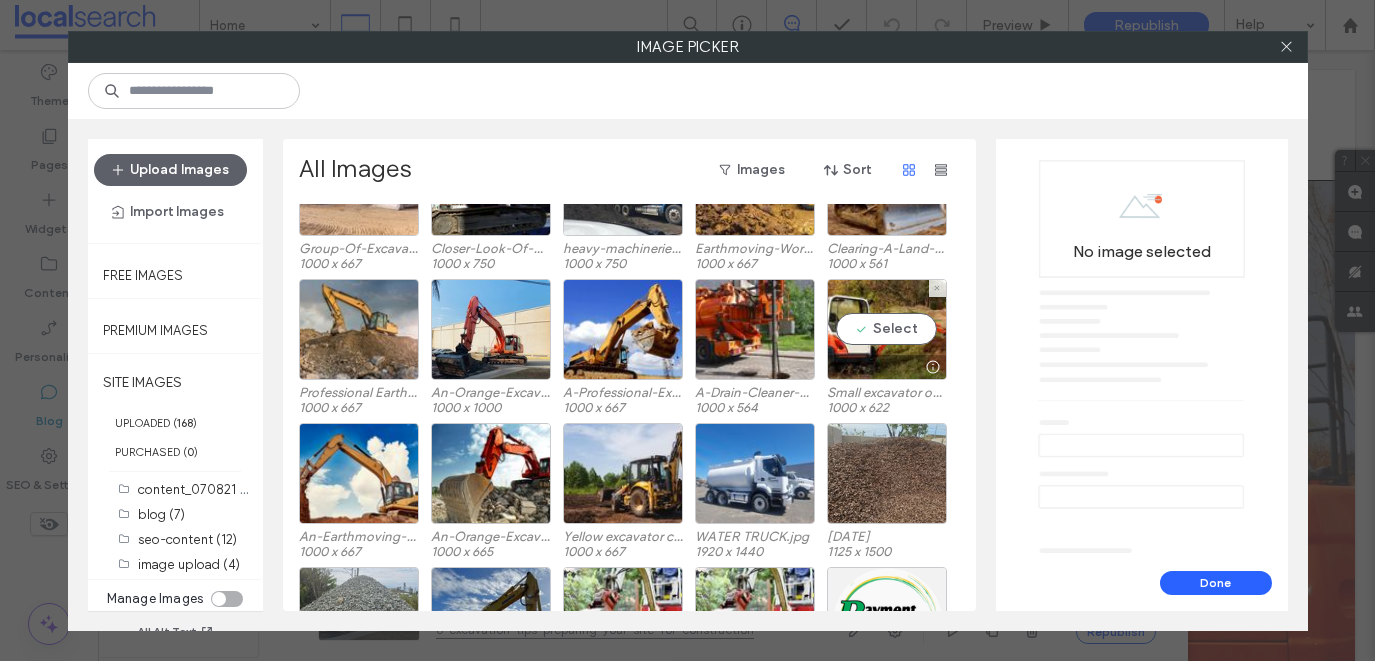 scroll, scrollTop: 400, scrollLeft: 0, axis: vertical 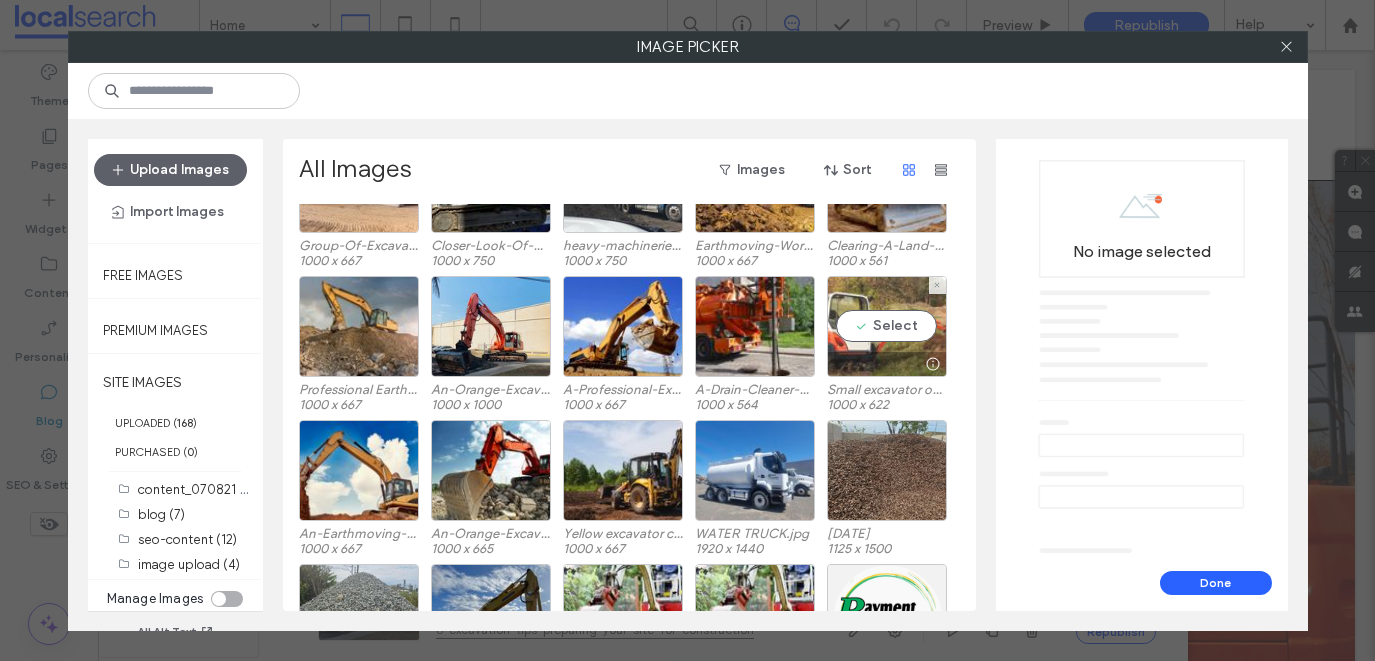 click on "Select" at bounding box center (887, 326) 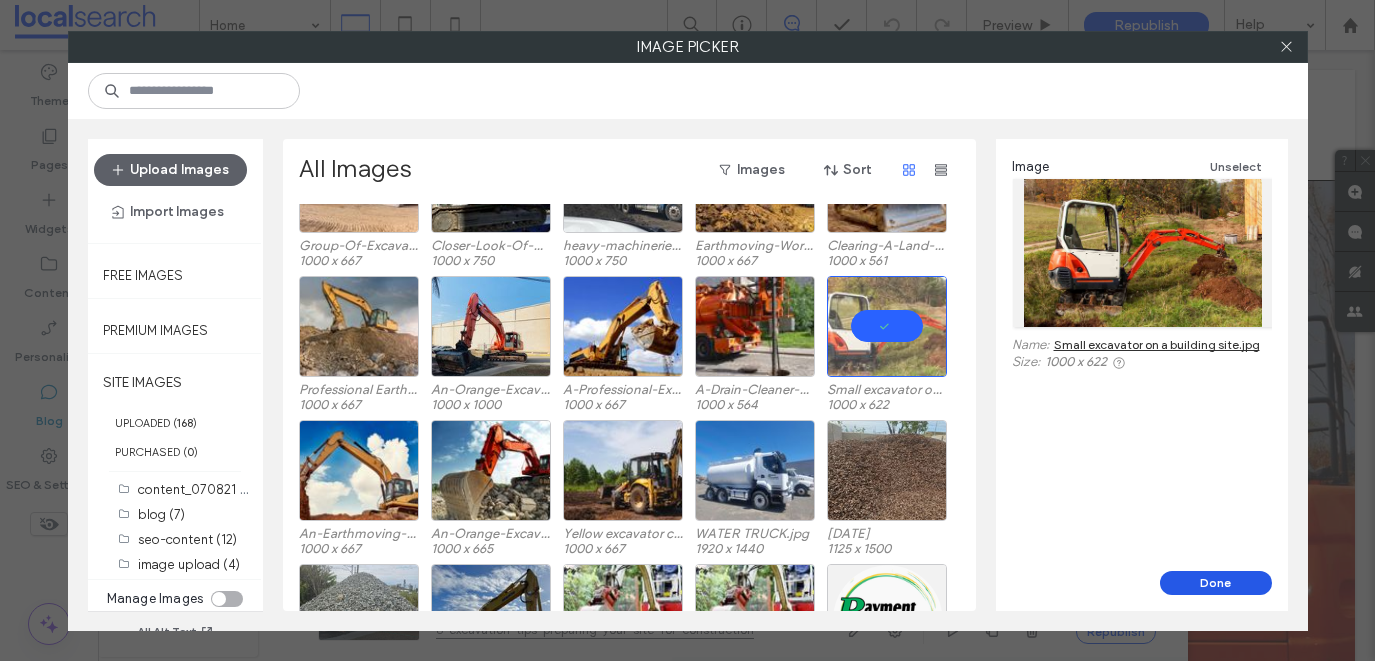 click on "Done" at bounding box center [1216, 583] 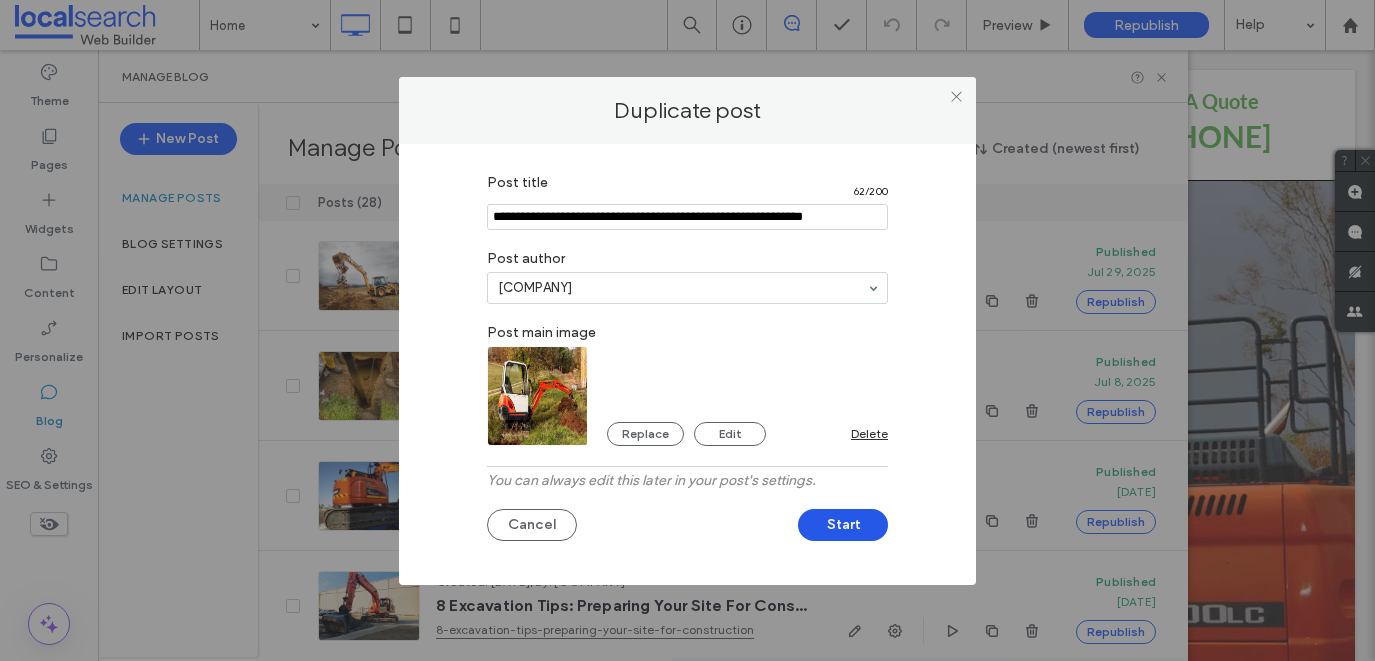 click on "Start" at bounding box center [843, 525] 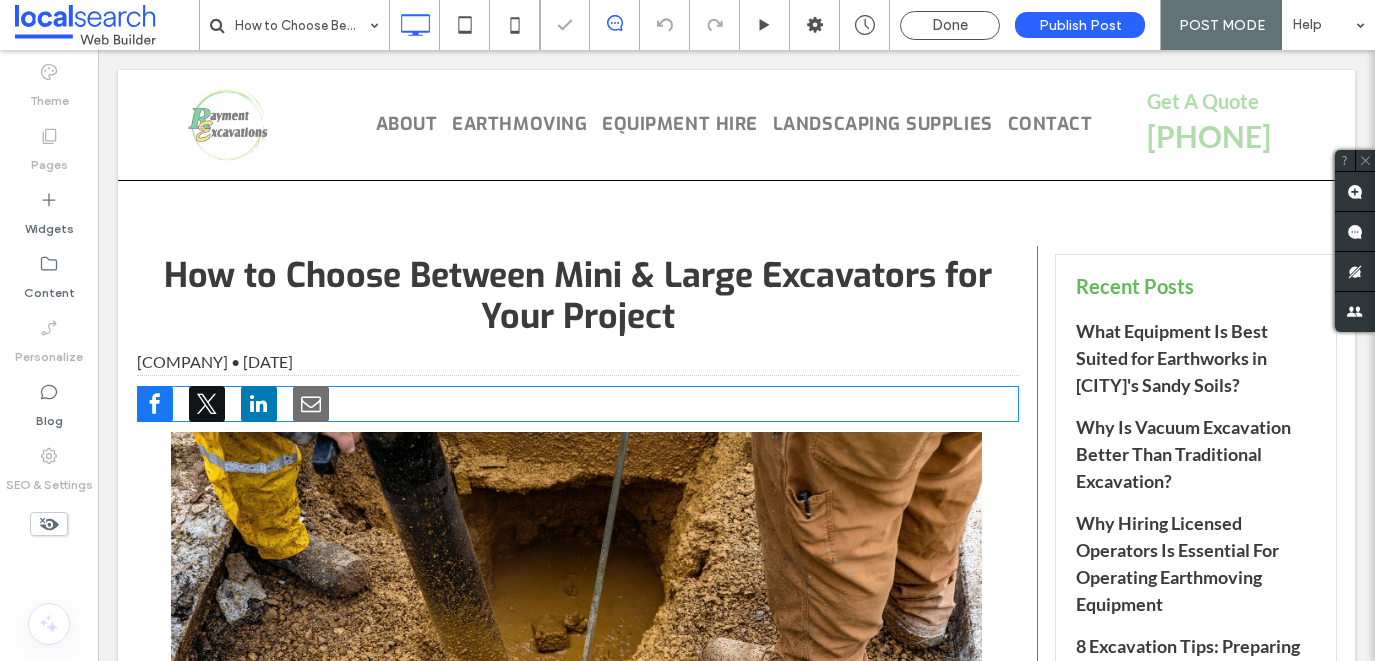 scroll, scrollTop: 0, scrollLeft: 0, axis: both 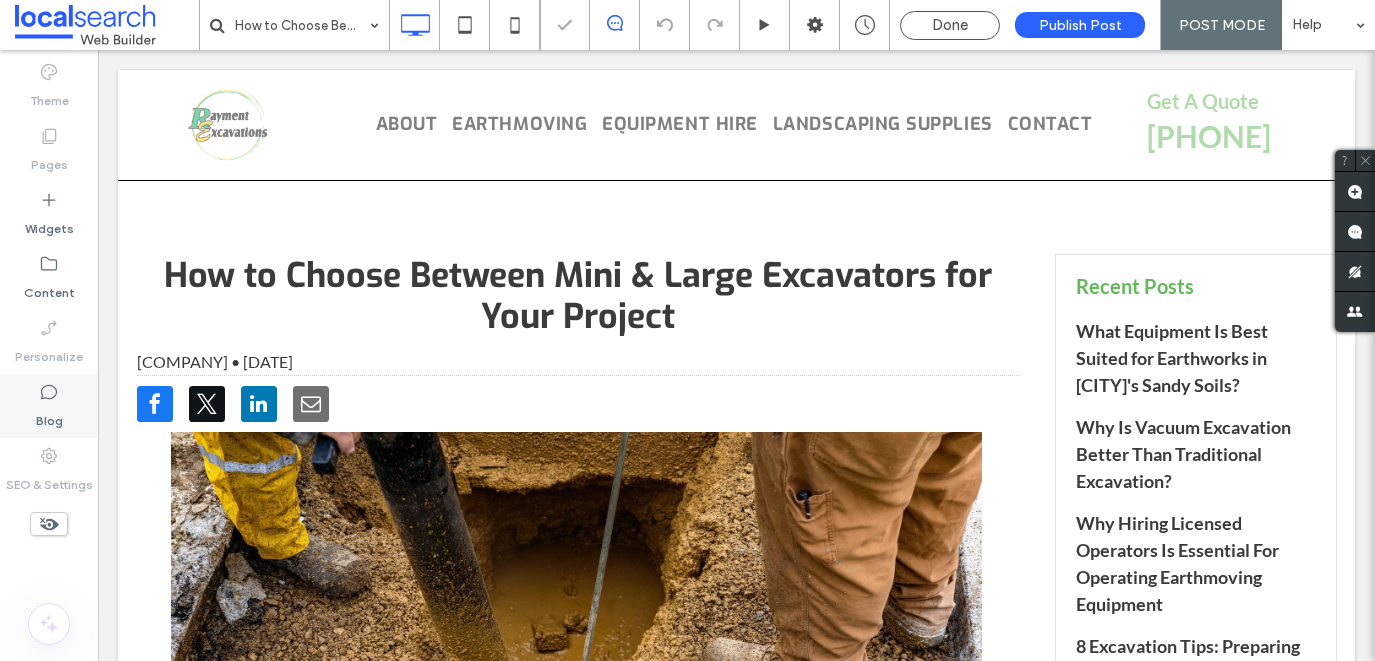 click on "Blog" at bounding box center [49, 406] 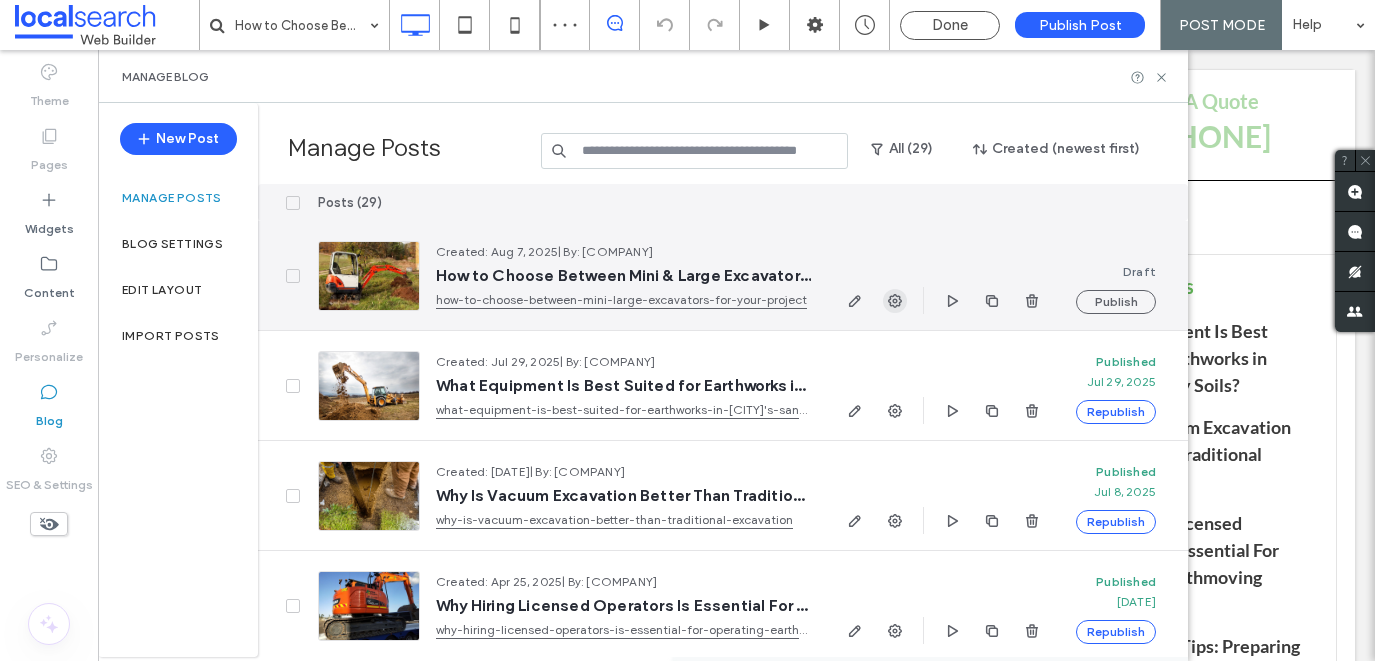 click 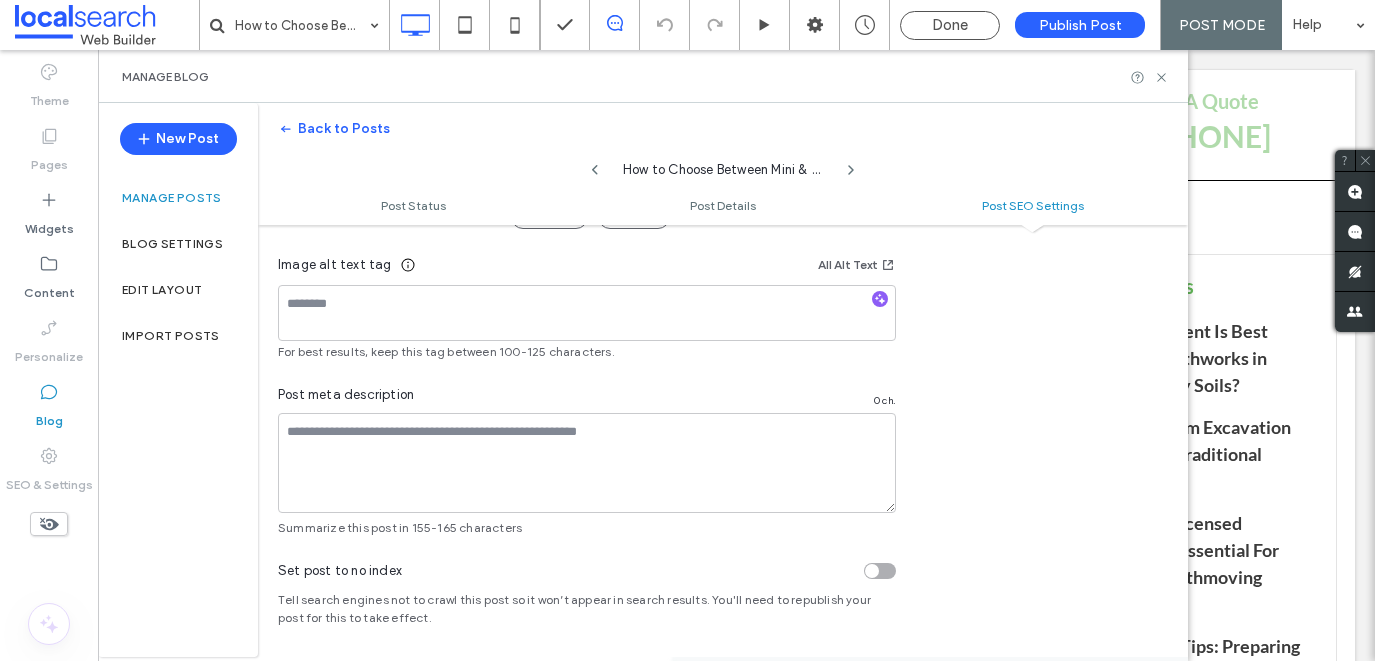 scroll, scrollTop: 1318, scrollLeft: 0, axis: vertical 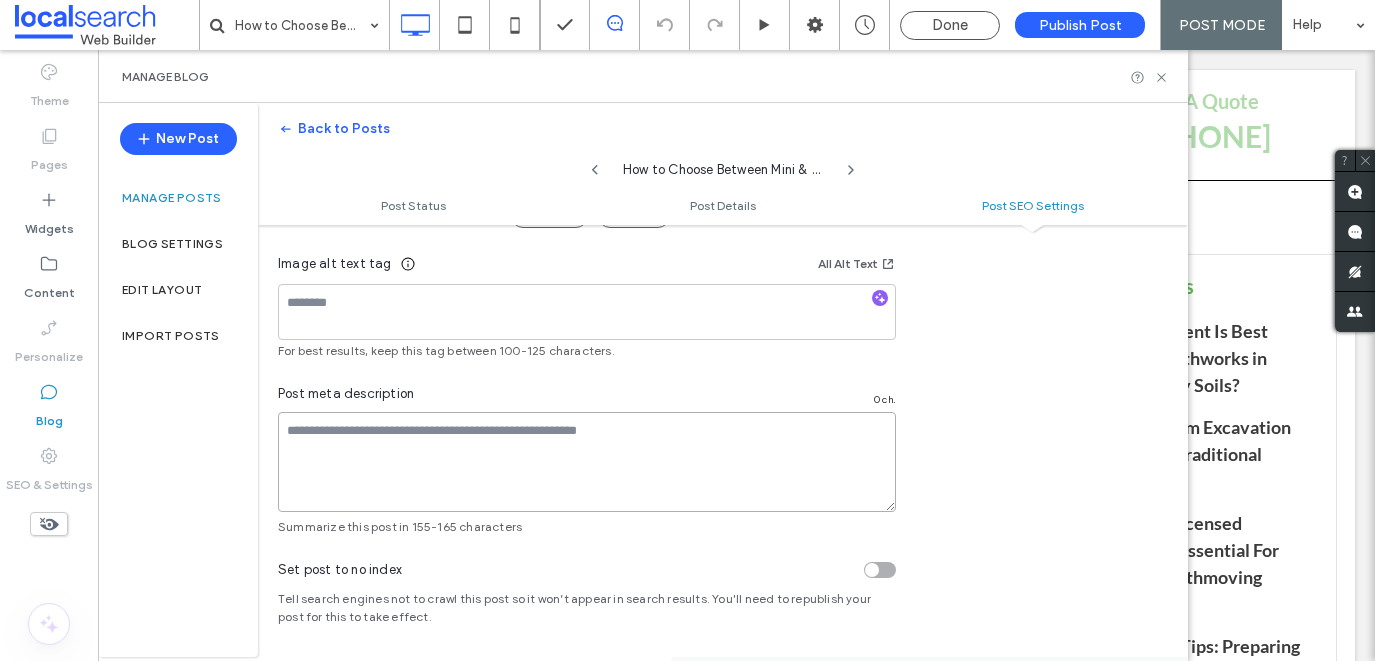click at bounding box center [587, 462] 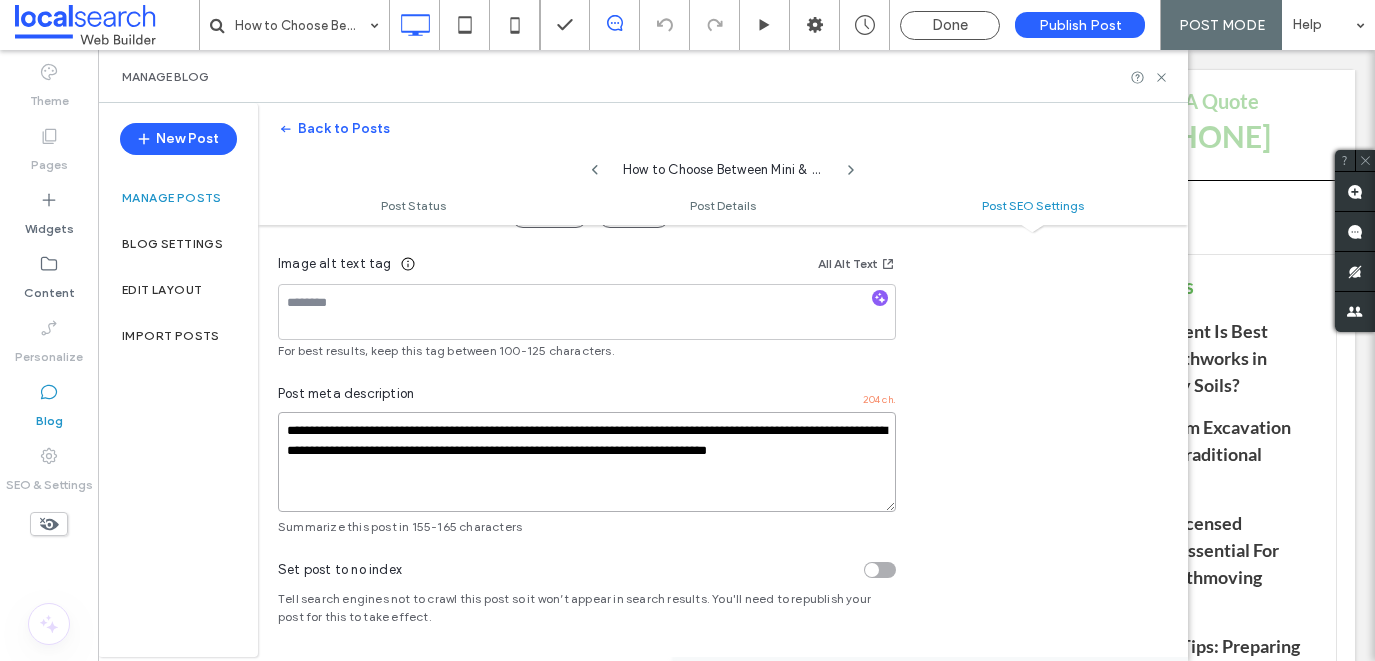 drag, startPoint x: 666, startPoint y: 473, endPoint x: 644, endPoint y: 455, distance: 28.42534 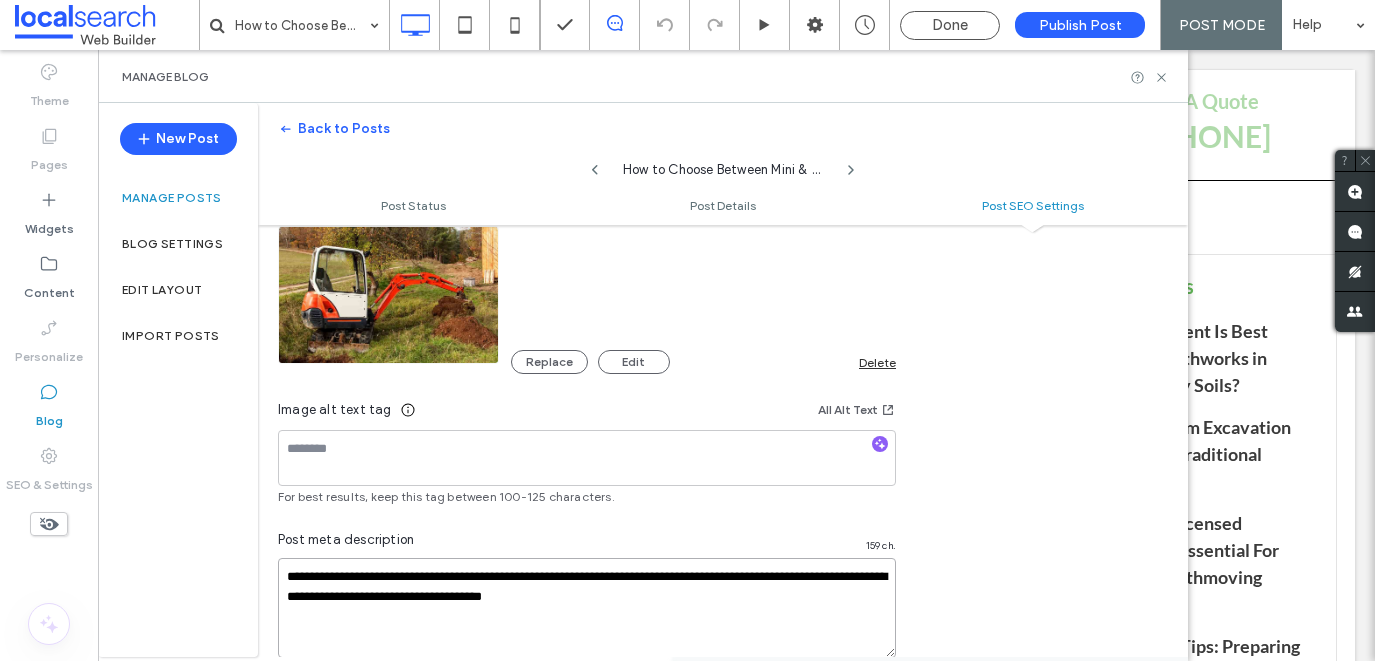 scroll, scrollTop: 1151, scrollLeft: 0, axis: vertical 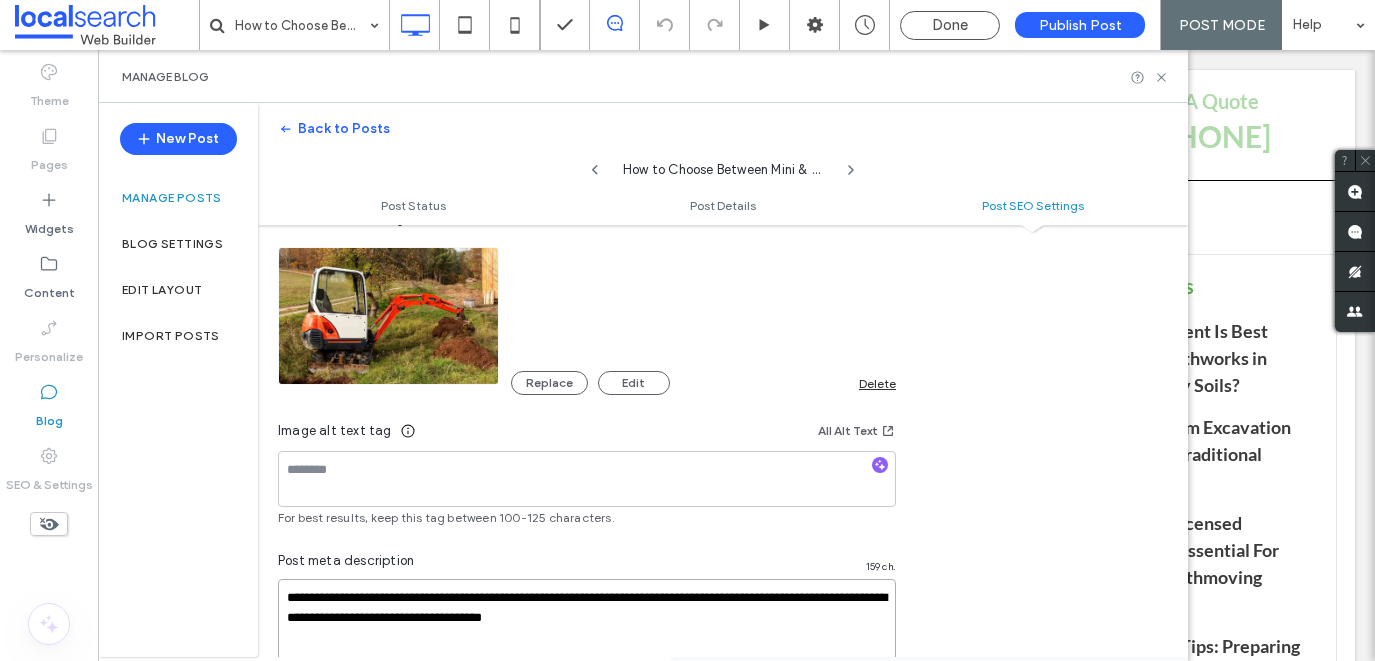 type on "**********" 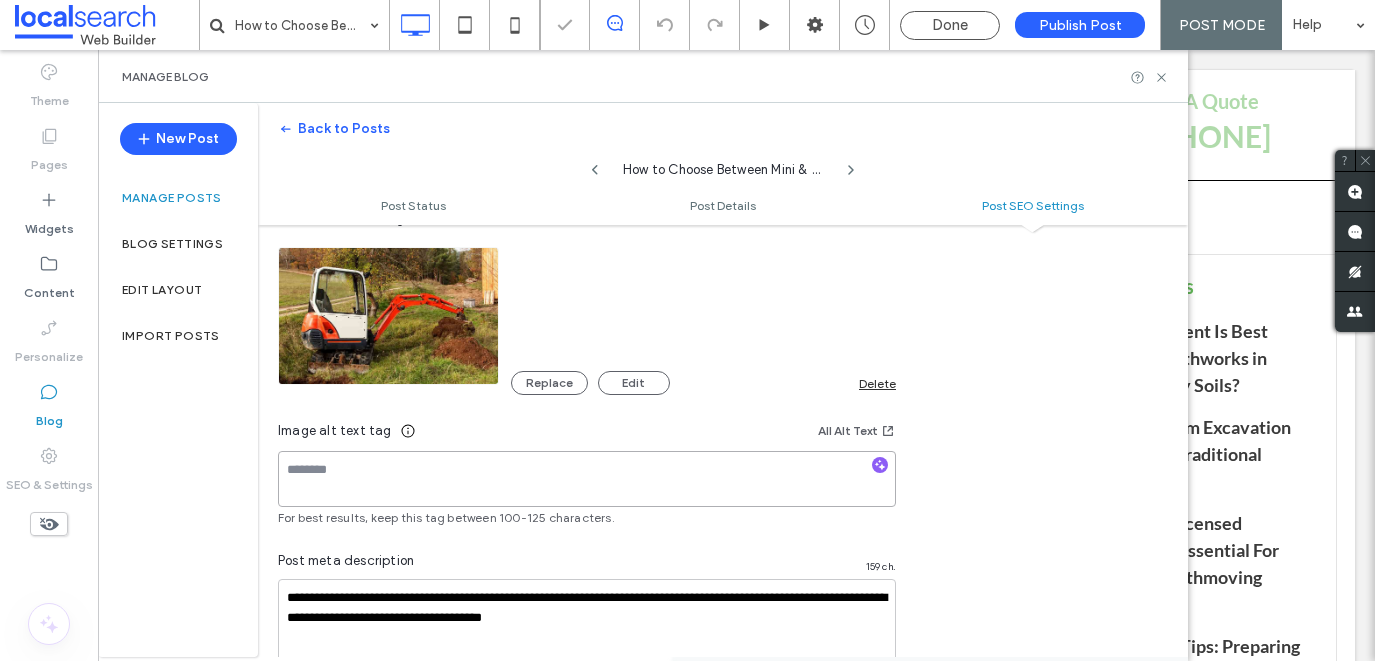 click at bounding box center [587, 479] 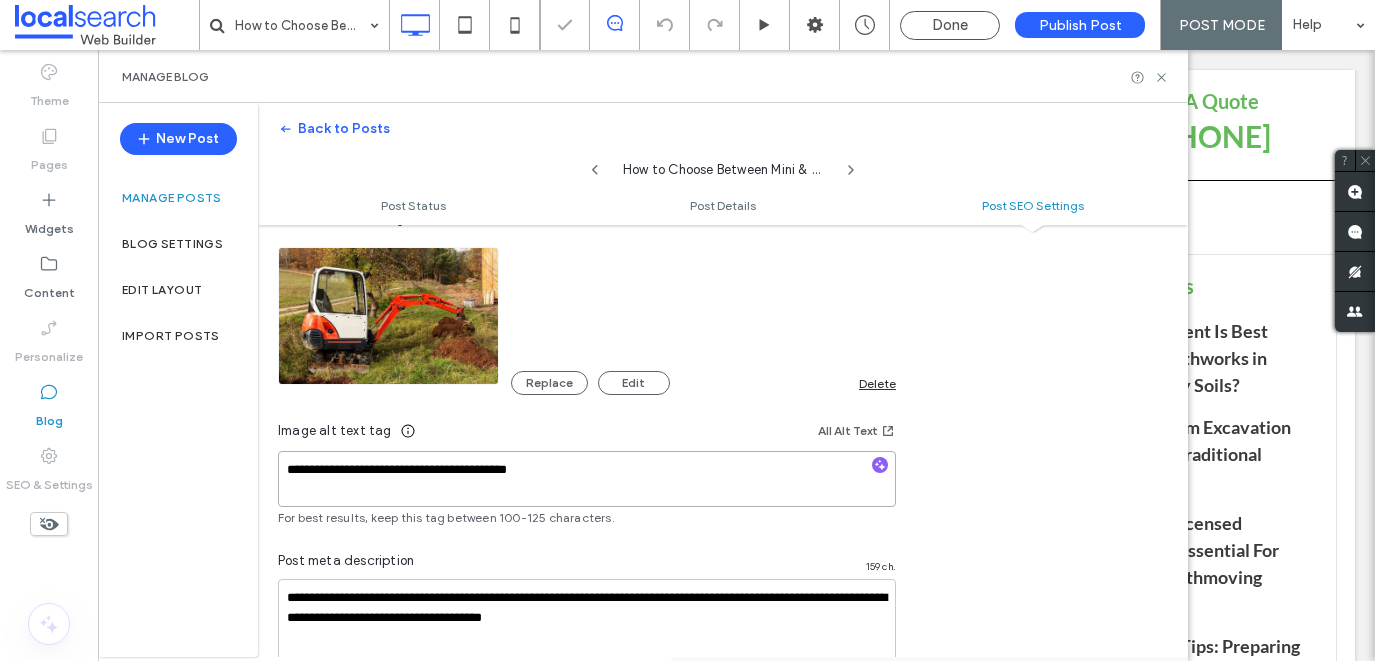 scroll, scrollTop: 0, scrollLeft: 0, axis: both 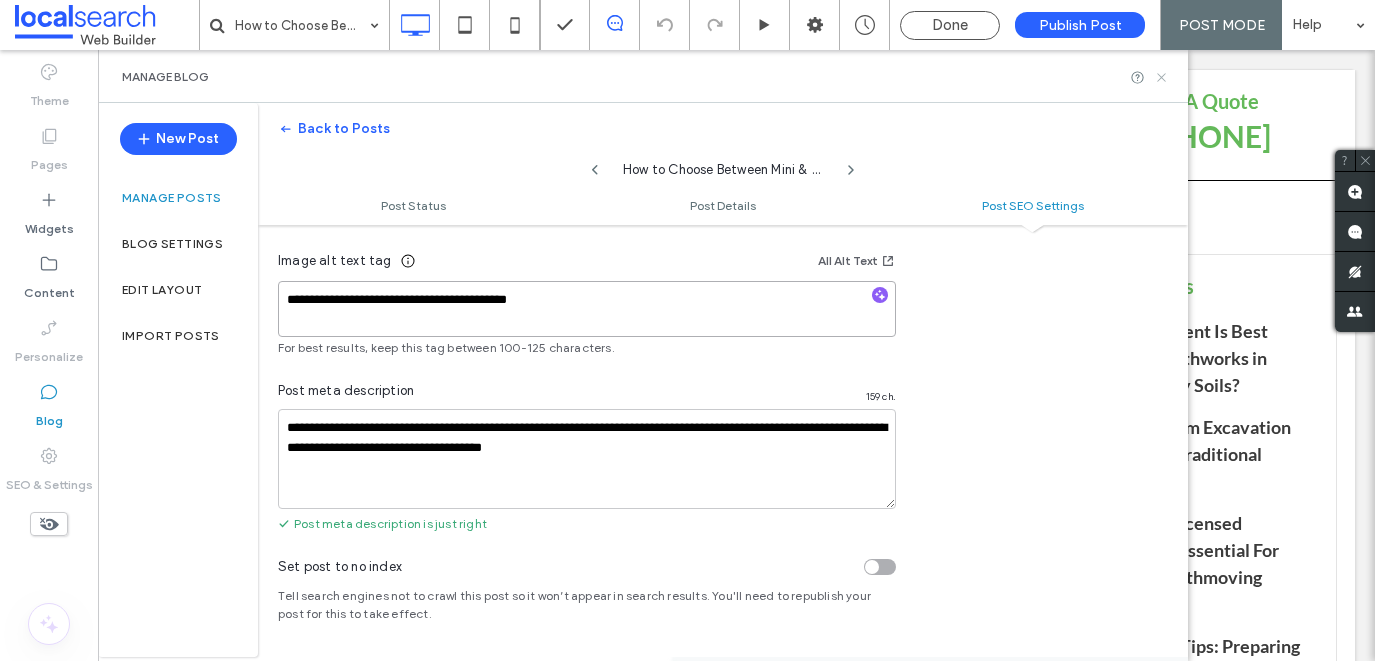 type on "**********" 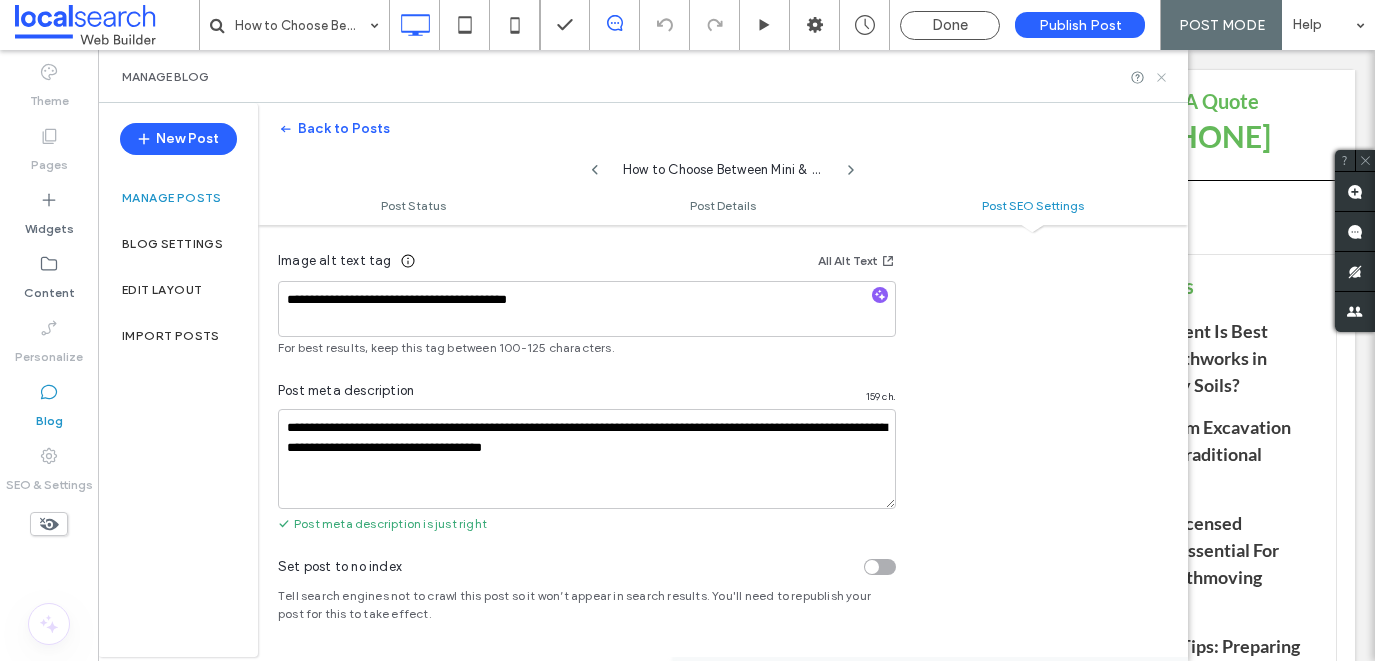click 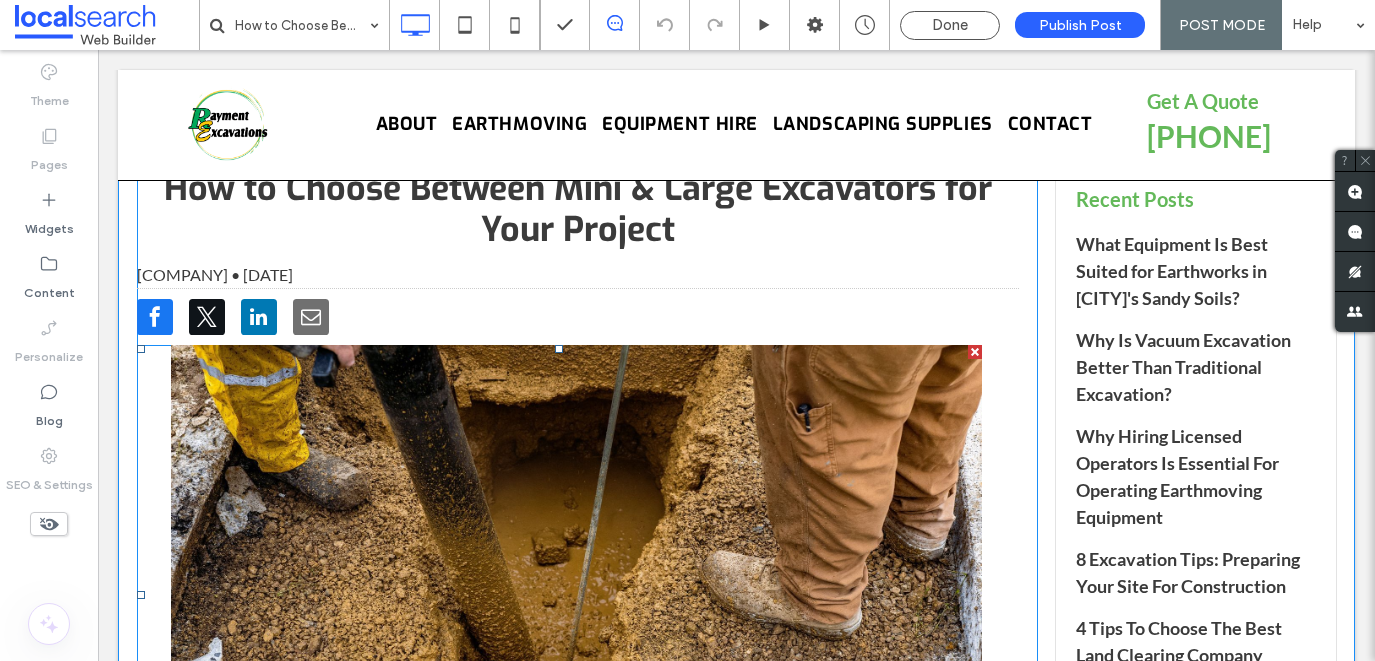 scroll, scrollTop: 12, scrollLeft: 0, axis: vertical 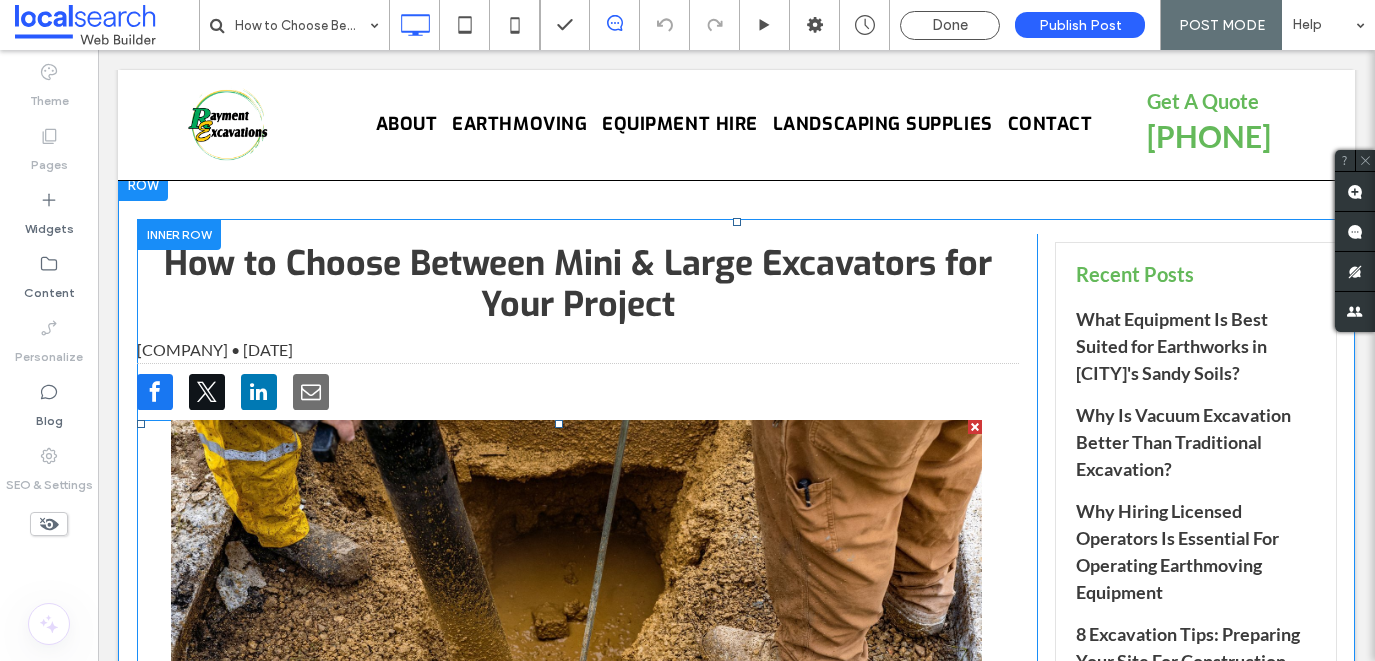 click at bounding box center [975, 427] 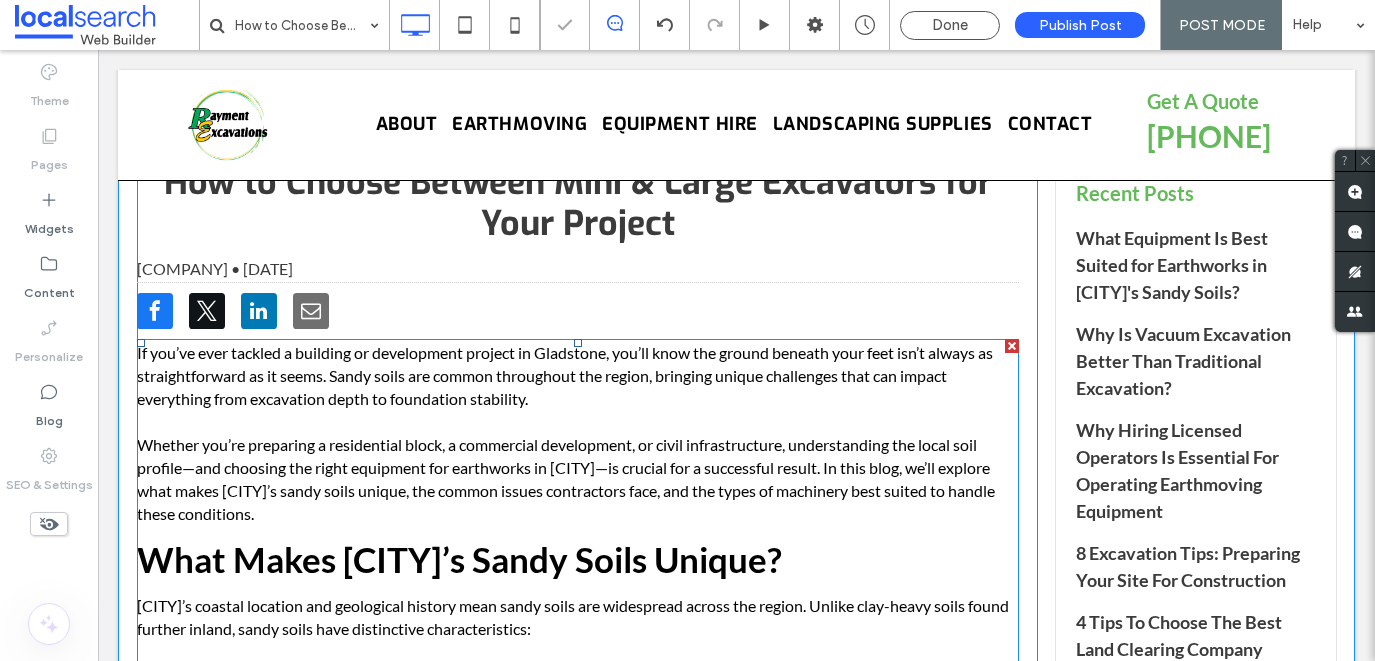 scroll, scrollTop: 95, scrollLeft: 0, axis: vertical 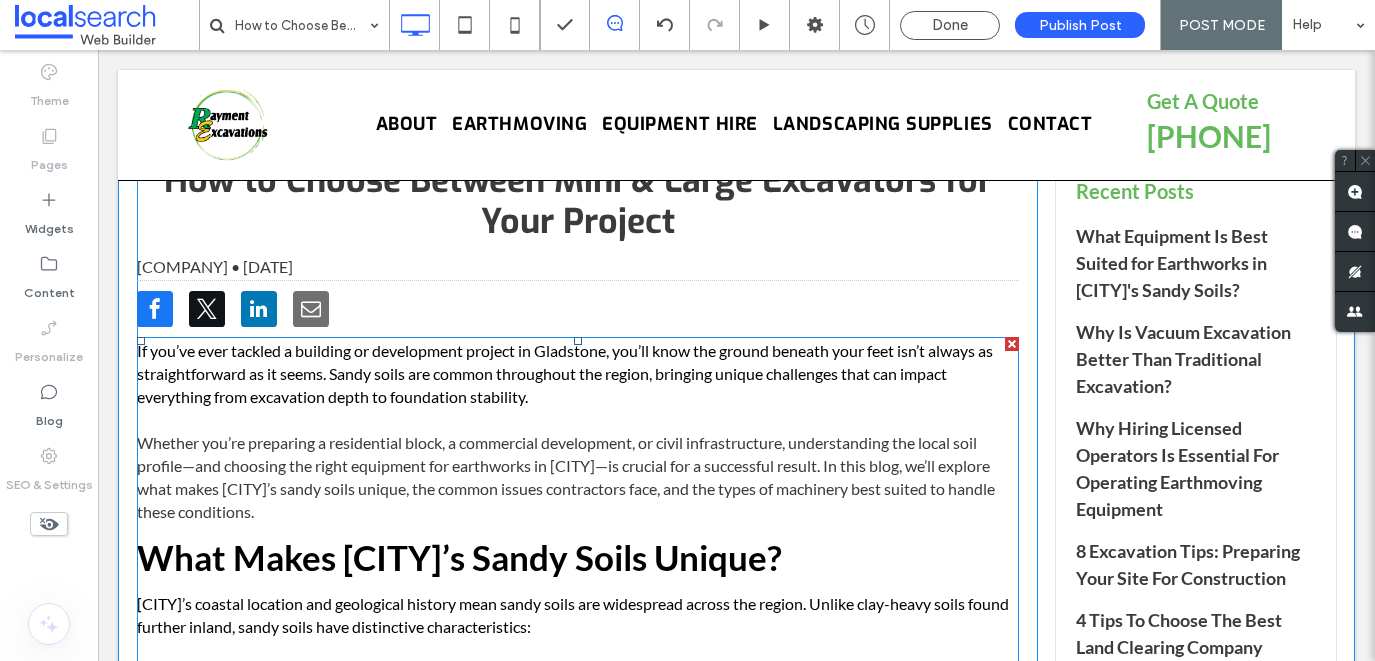 click on "Whether you’re preparing a residential block, a commercial development, or civil infrastructure, understanding the local soil profile—and choosing the right equipment for earthworks in [CITY]—is crucial for a successful result. In this blog, we’ll explore what makes [CITY]’s sandy soils unique, the common issues contractors face, and the types of machinery best suited to handle these conditions." at bounding box center [566, 477] 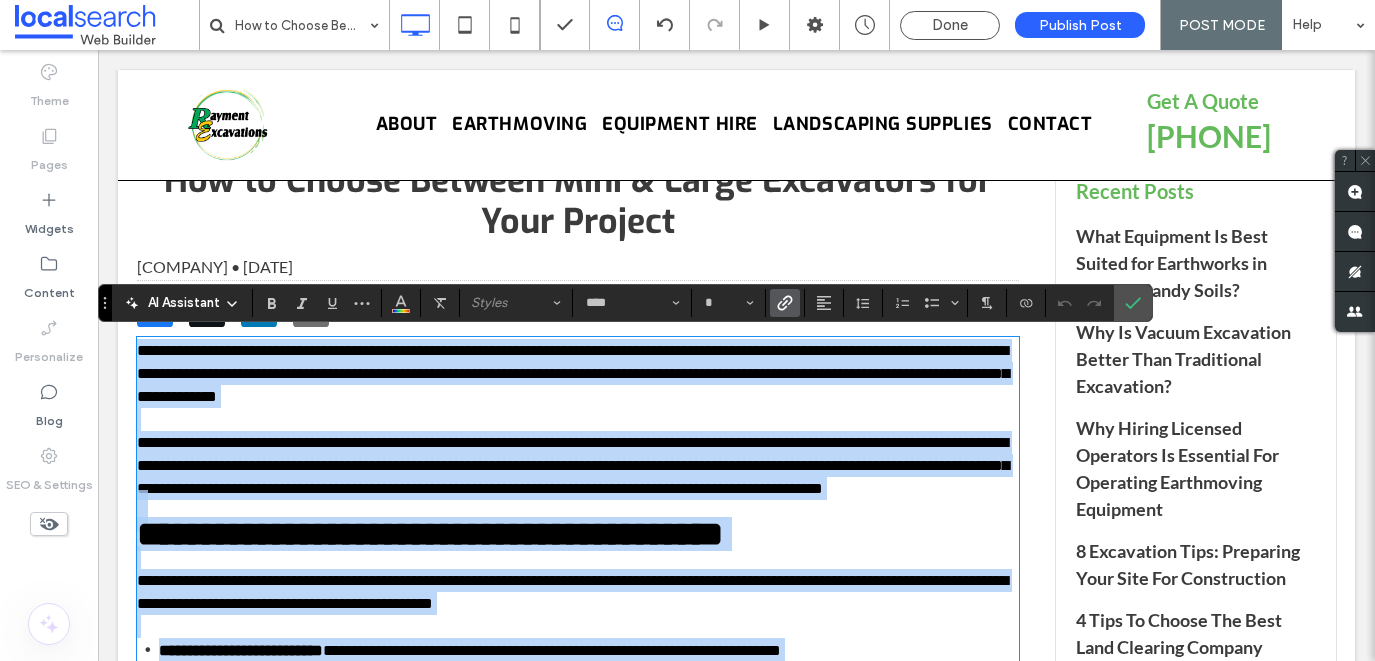 type on "****" 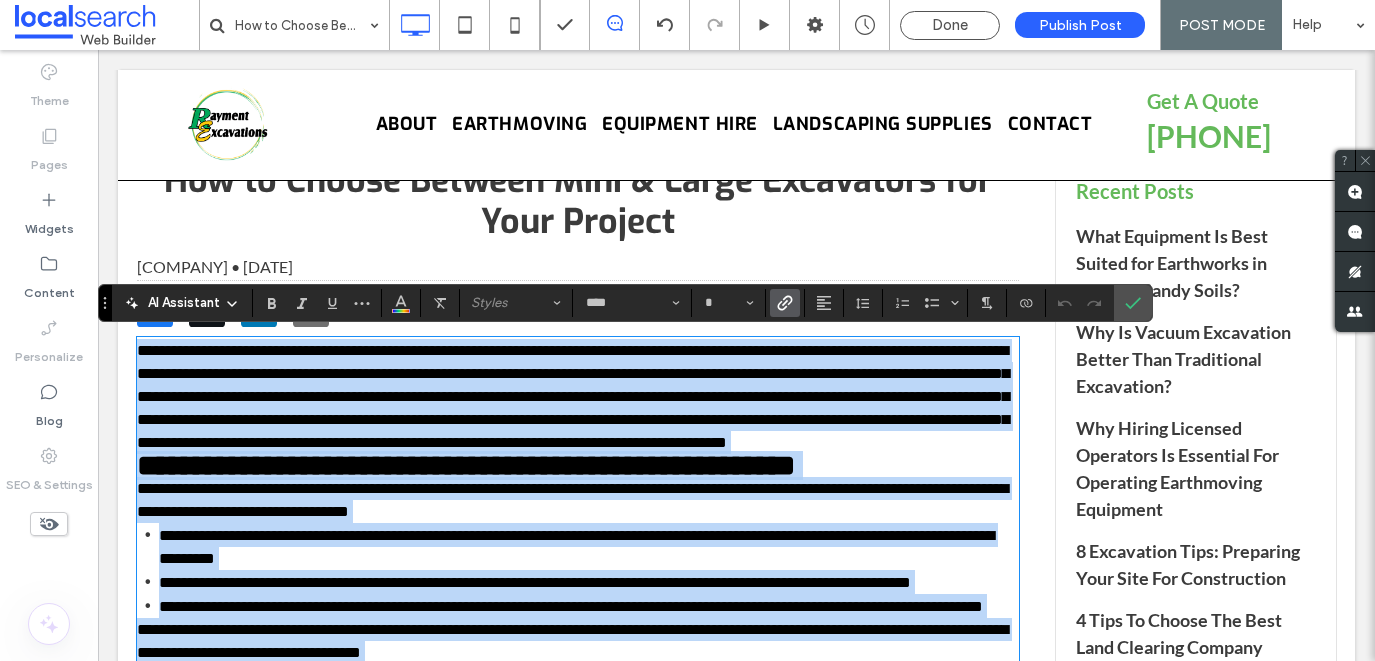 scroll, scrollTop: 2078, scrollLeft: 0, axis: vertical 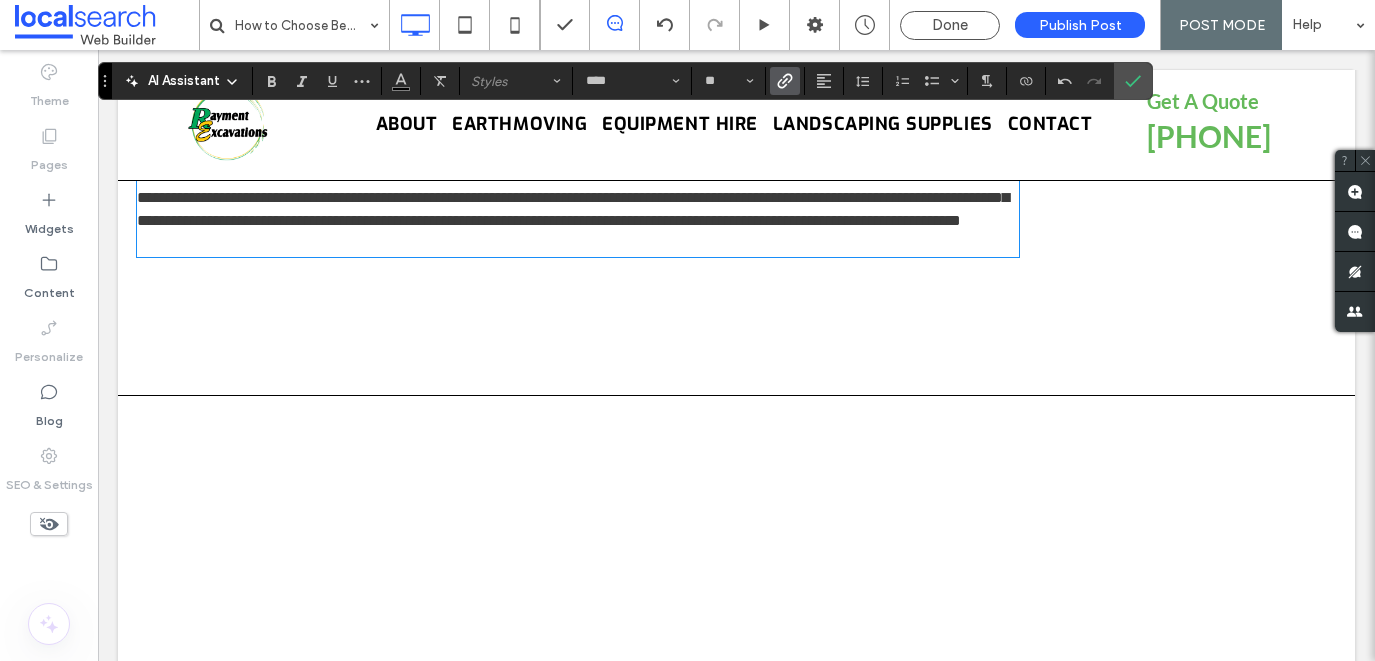 click on "**********" at bounding box center [573, 197] 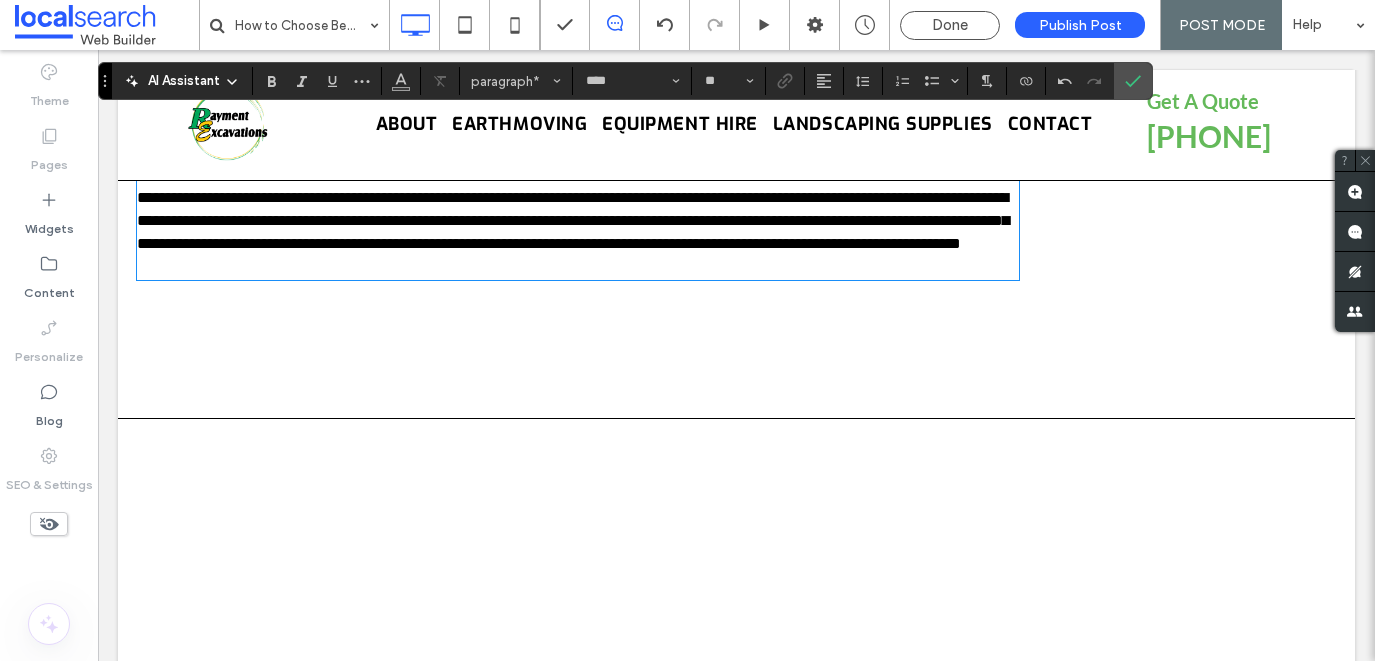 click on "**********" at bounding box center [578, 117] 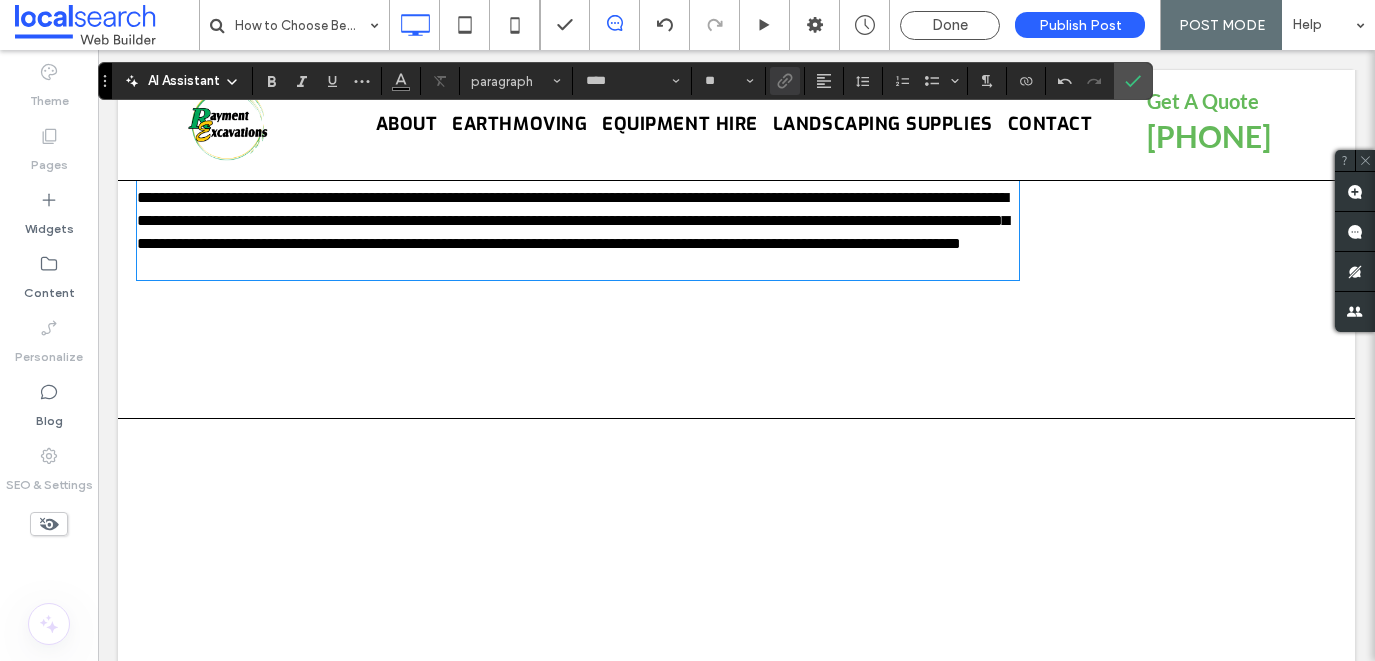 click on "**********" at bounding box center [514, 151] 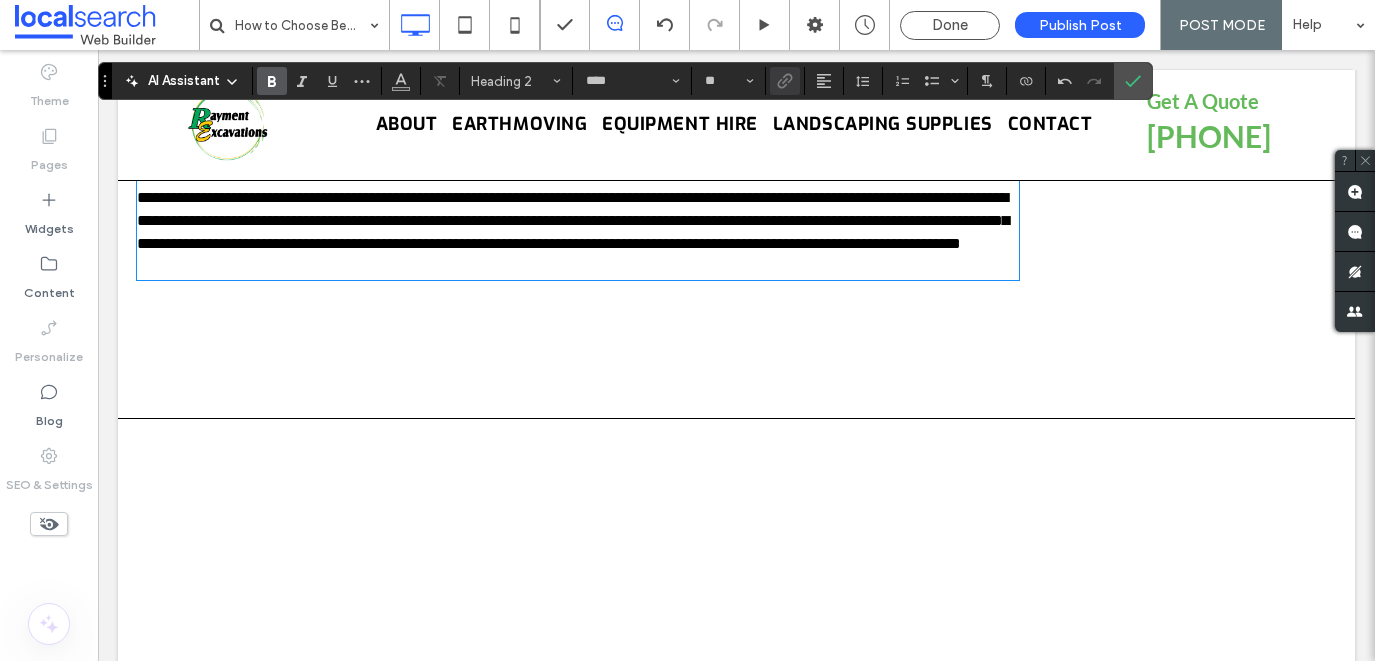 type on "**" 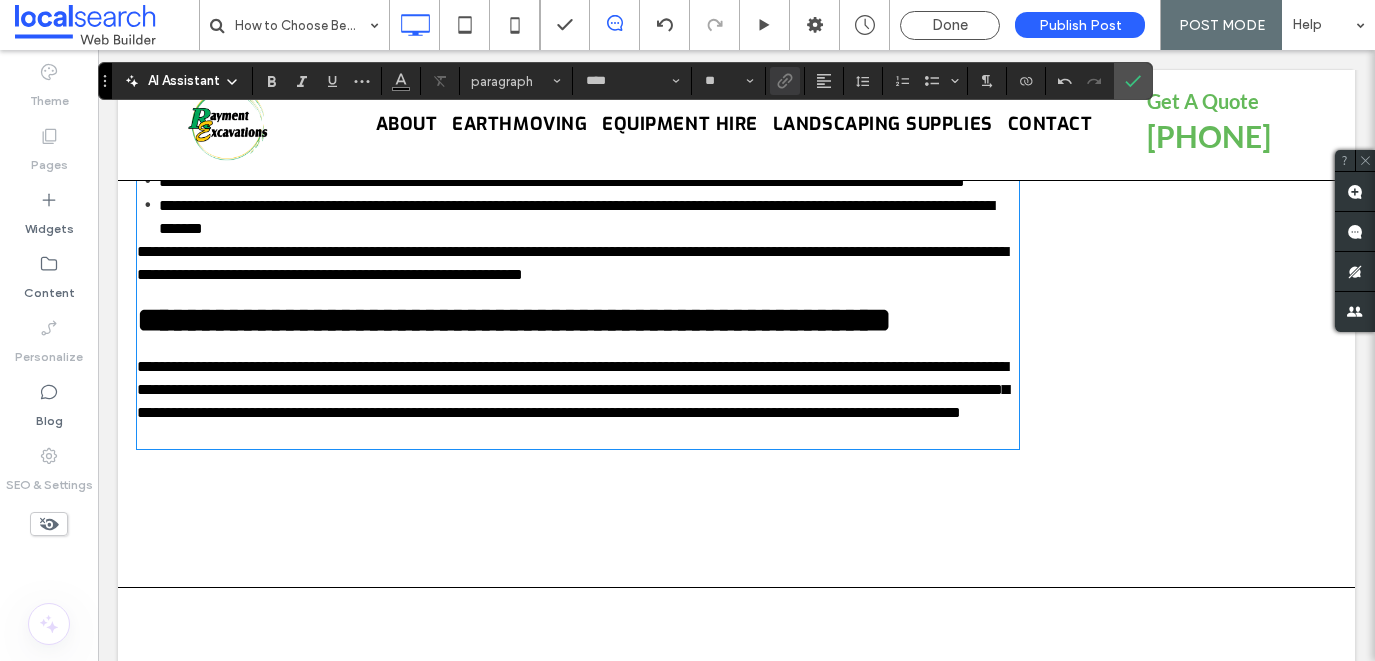 scroll, scrollTop: 1838, scrollLeft: 0, axis: vertical 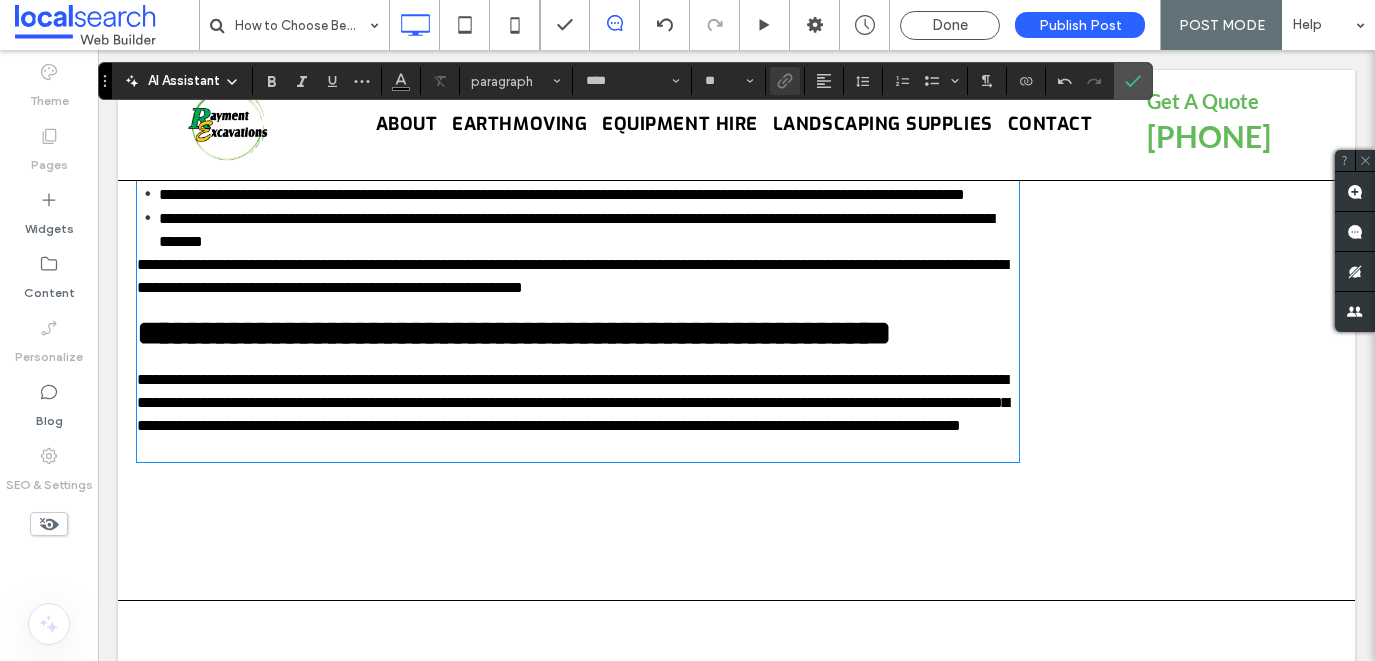 click on "**********" at bounding box center (578, 135) 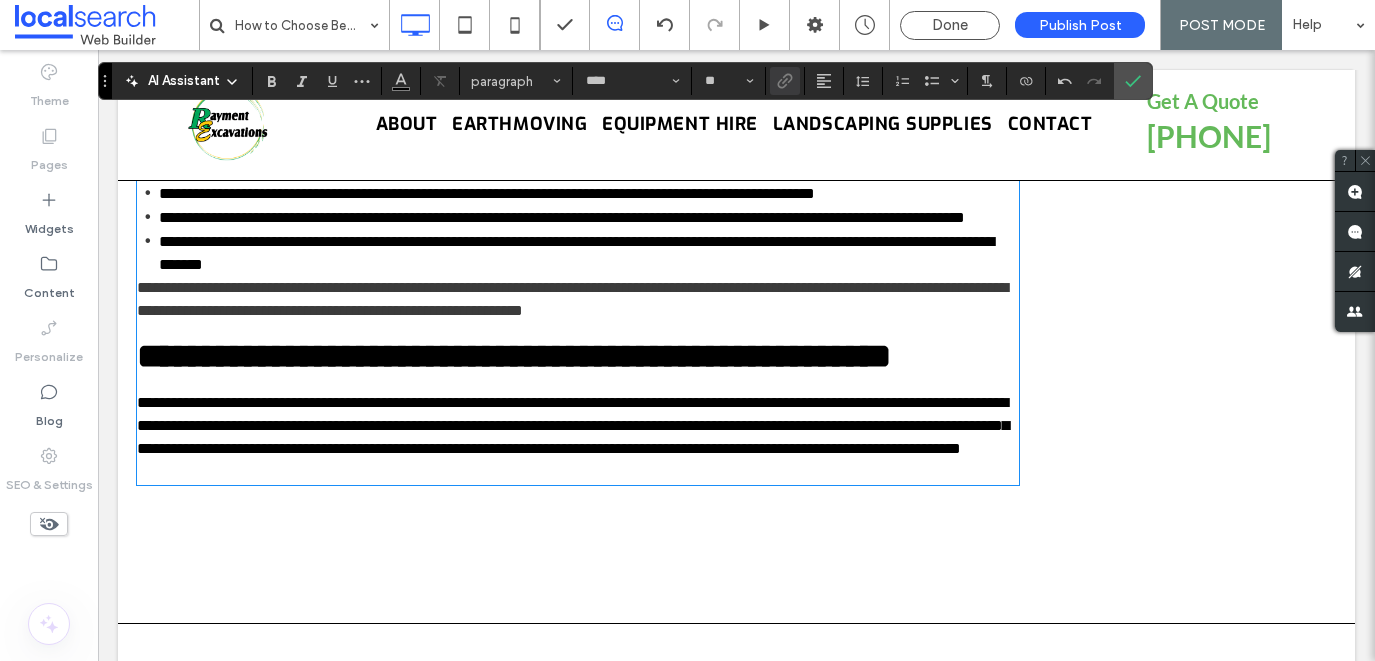click on "**********" at bounding box center (572, 299) 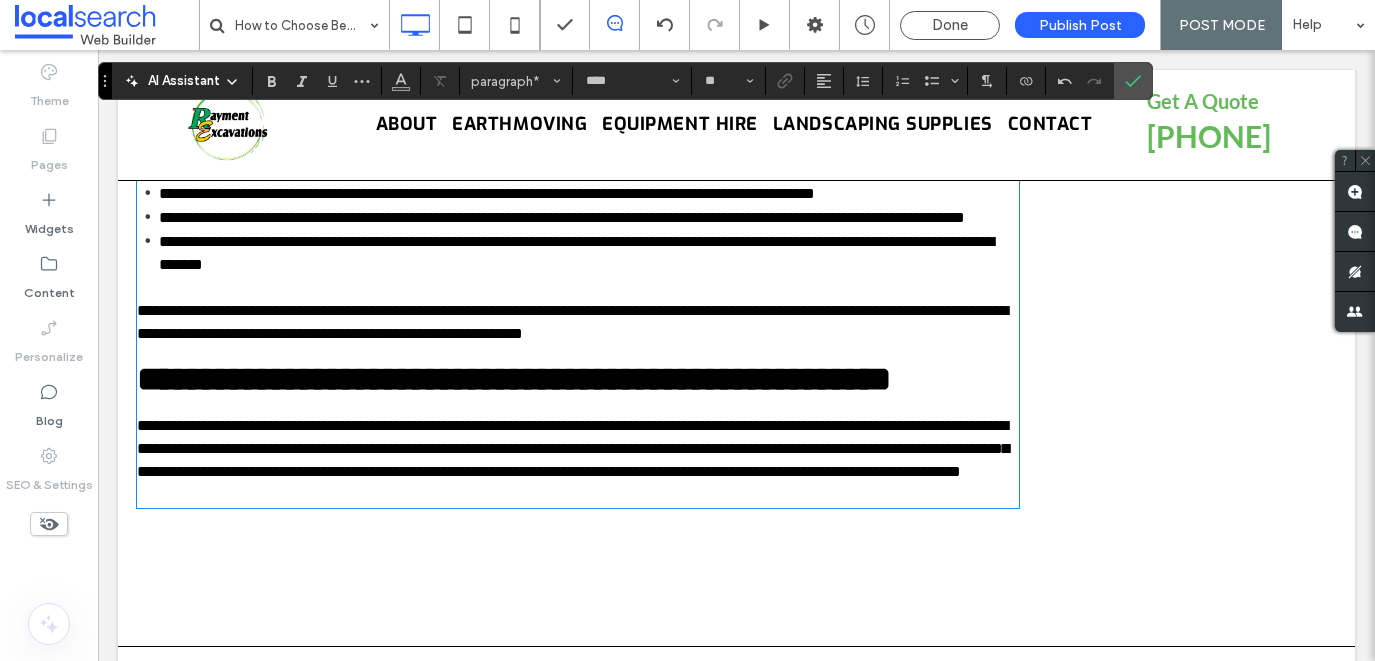 click on "**********" at bounding box center (572, 135) 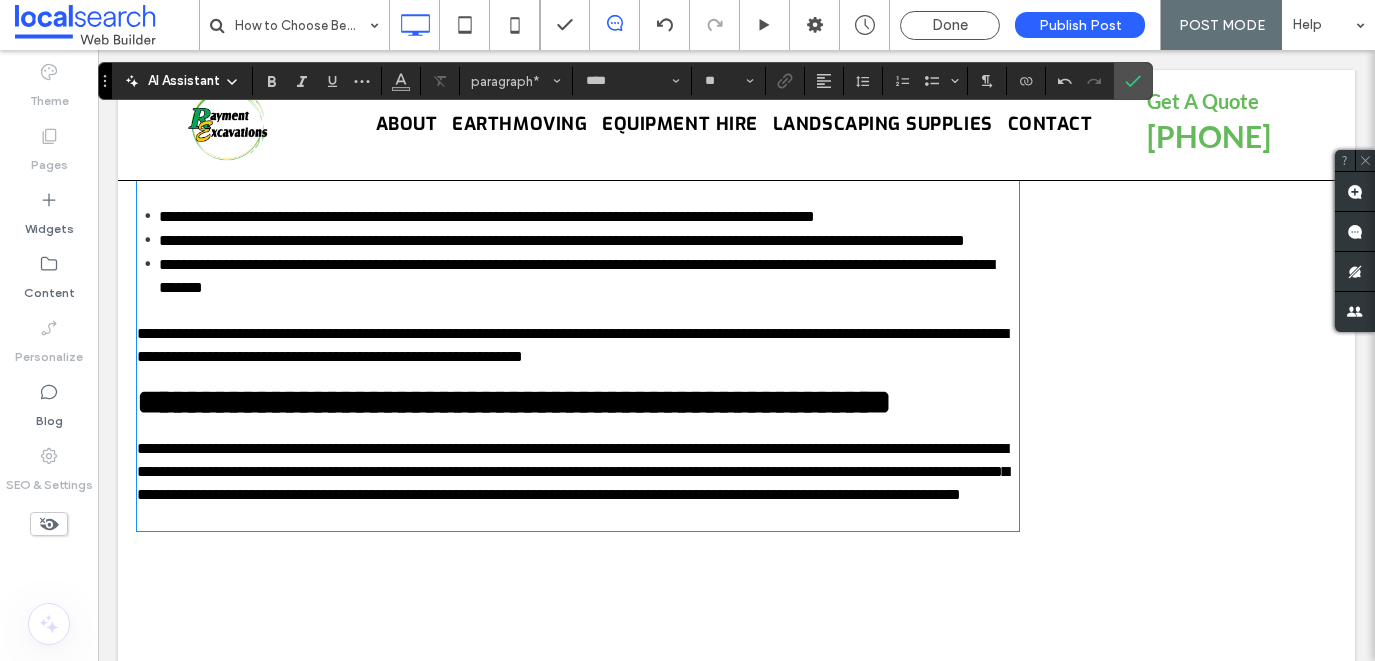 click on "**********" at bounding box center (578, 66) 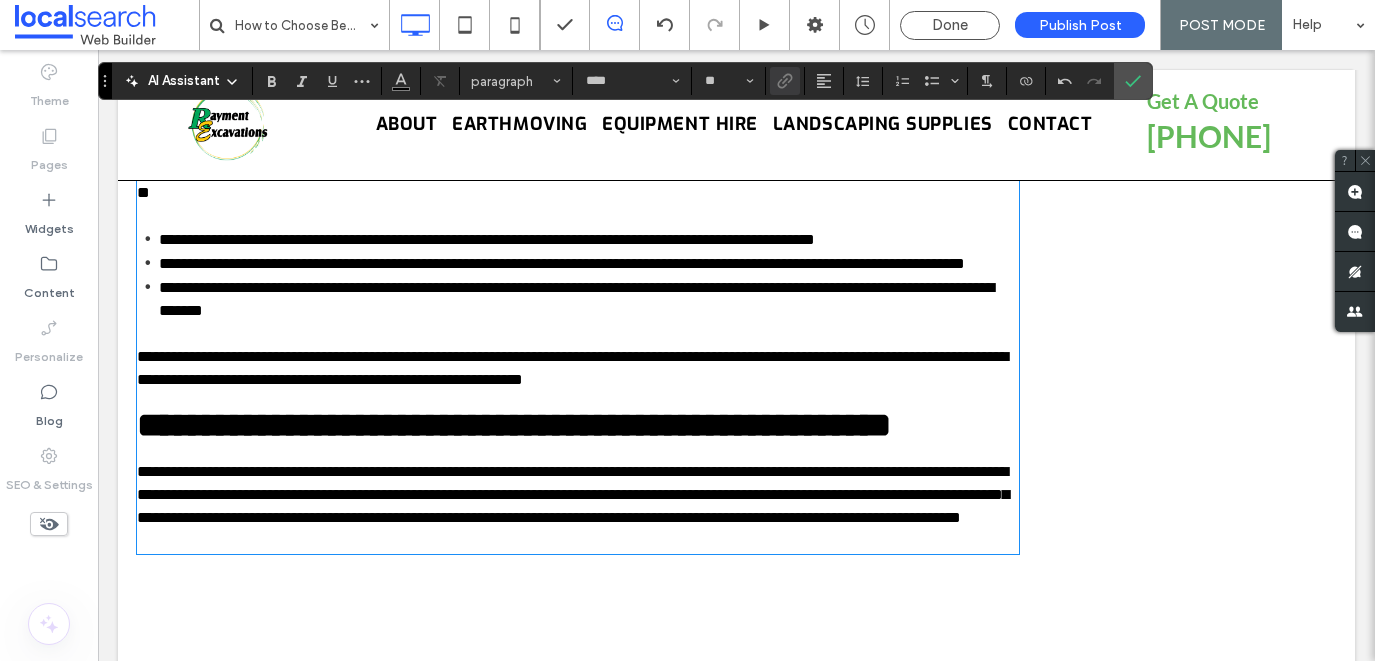 click on "**********" at bounding box center (572, 66) 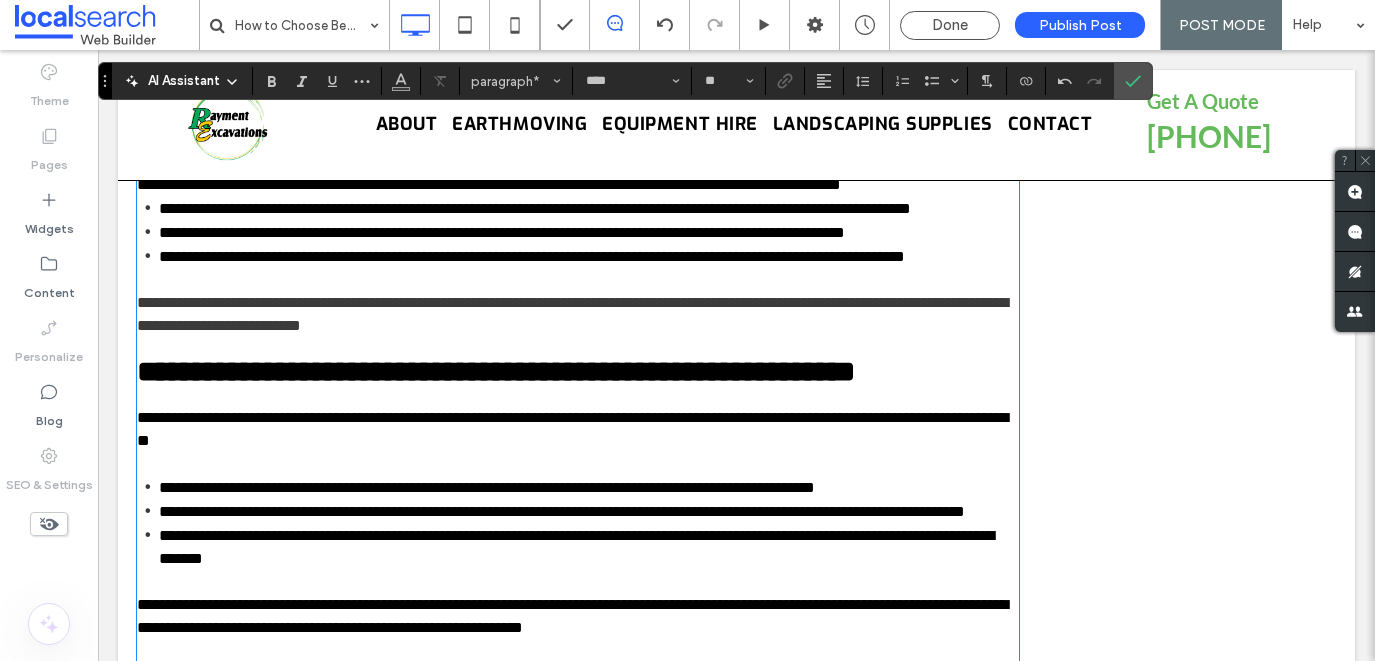 scroll, scrollTop: 1591, scrollLeft: 0, axis: vertical 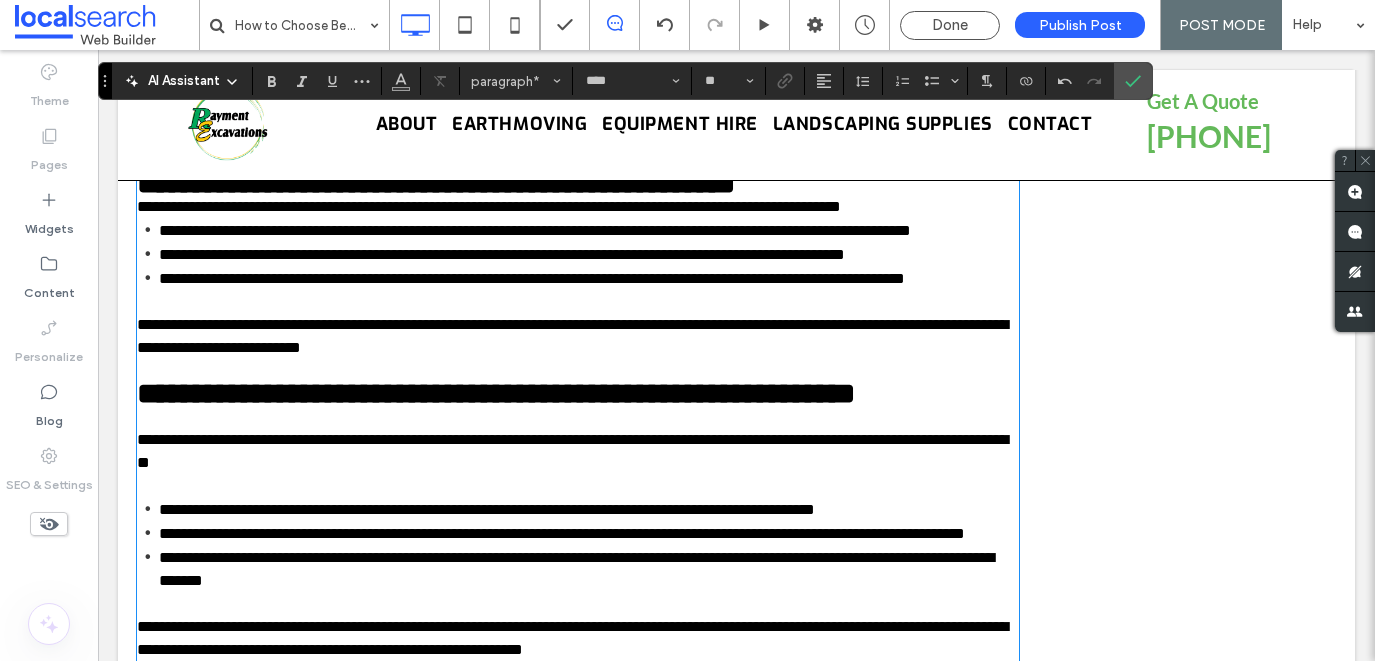 click on "**********" at bounding box center [578, 206] 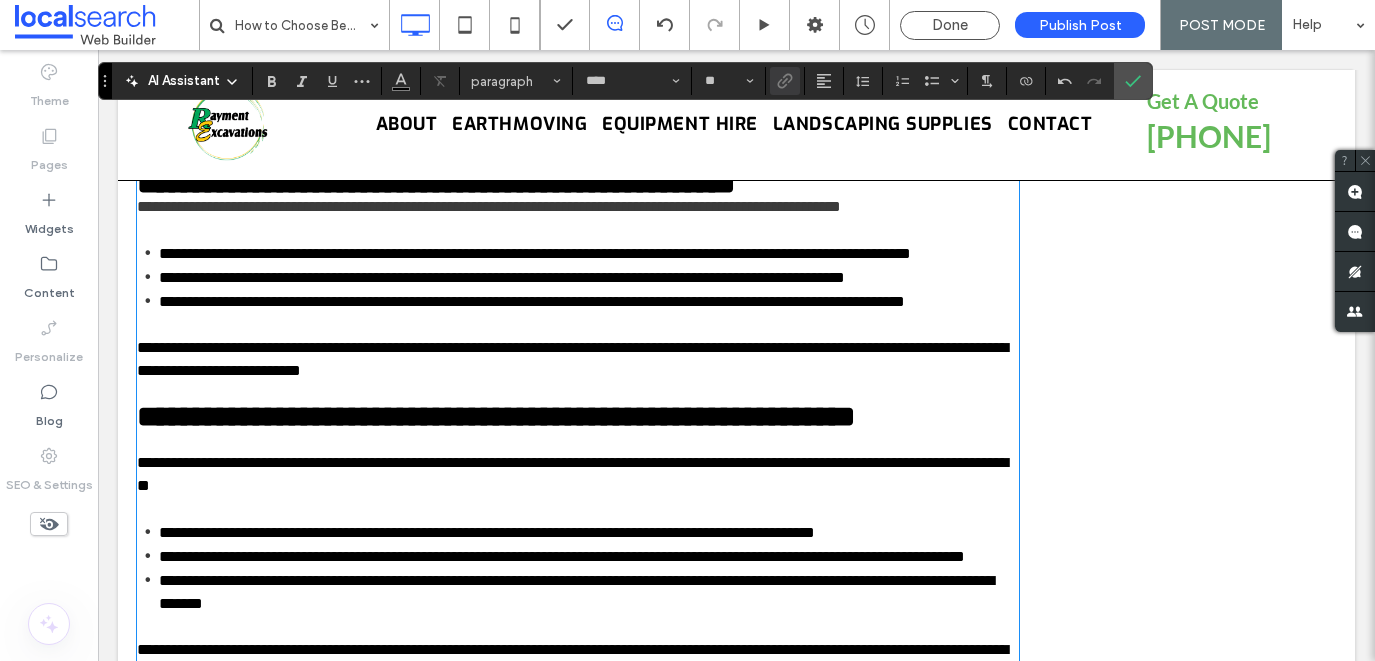 click on "**********" at bounding box center [489, 206] 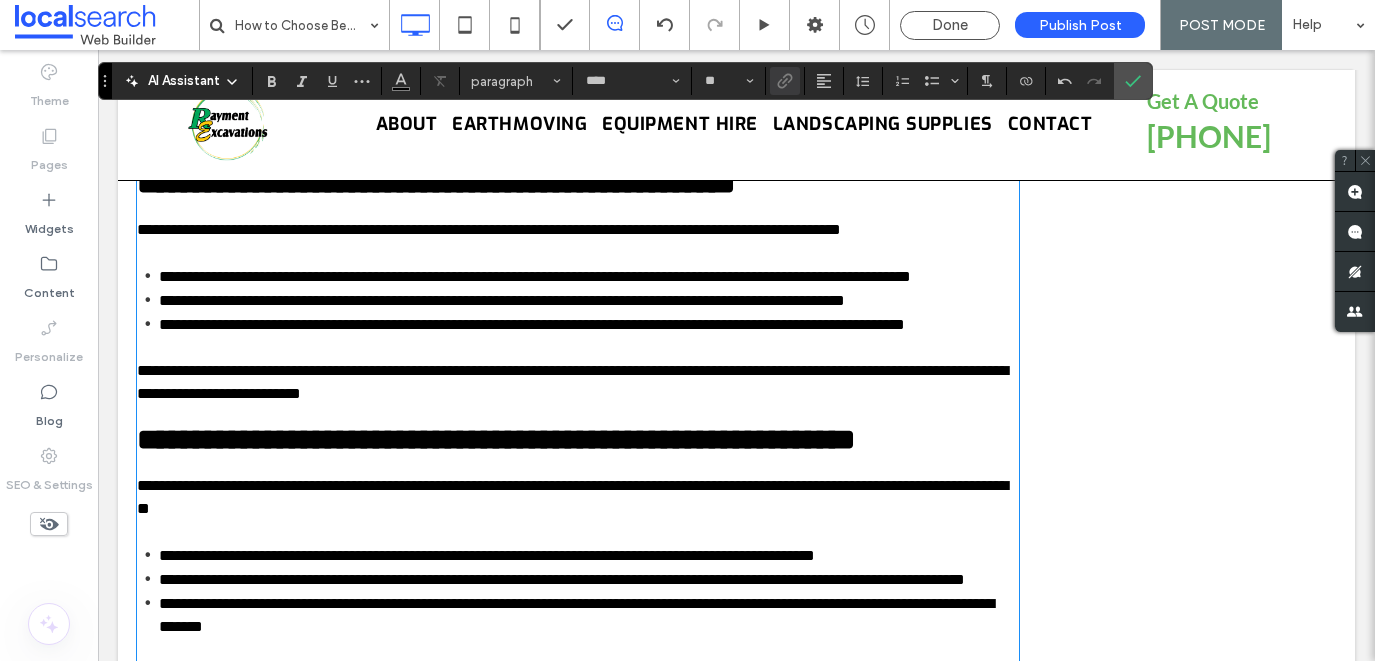 click on "**********" at bounding box center [578, 149] 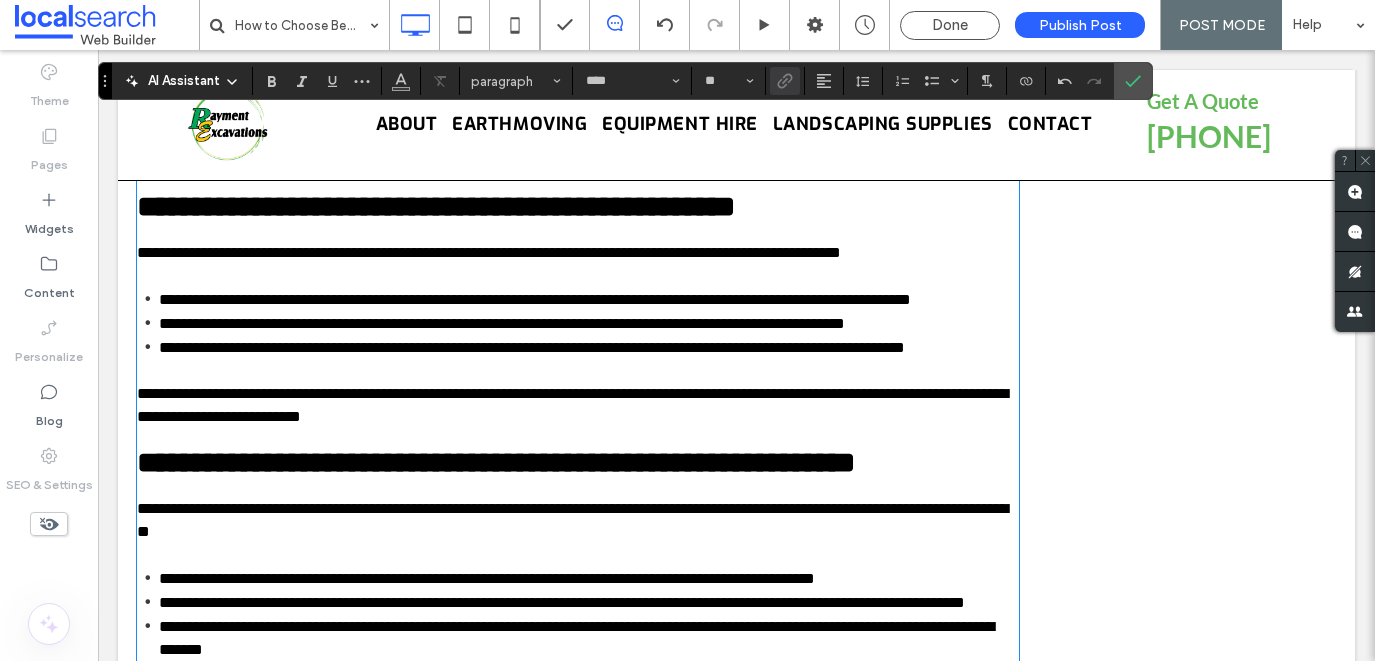 click on "**********" at bounding box center [572, 149] 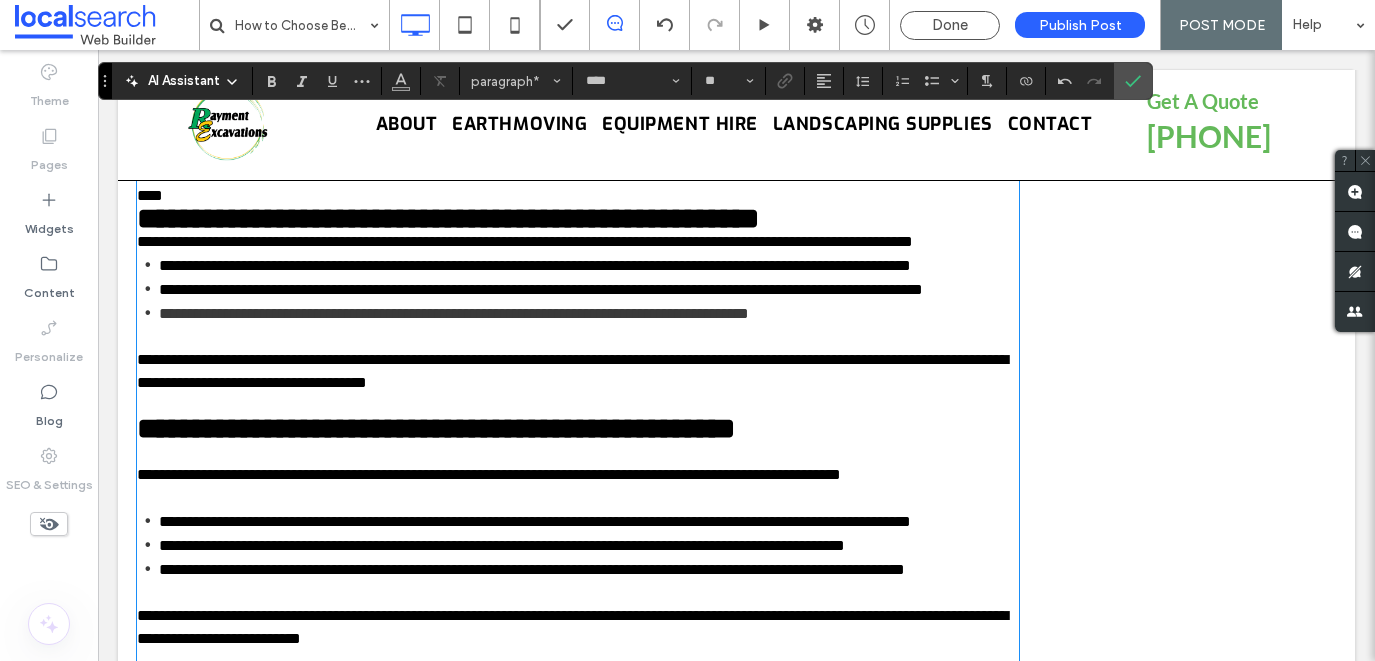 scroll, scrollTop: 1383, scrollLeft: 0, axis: vertical 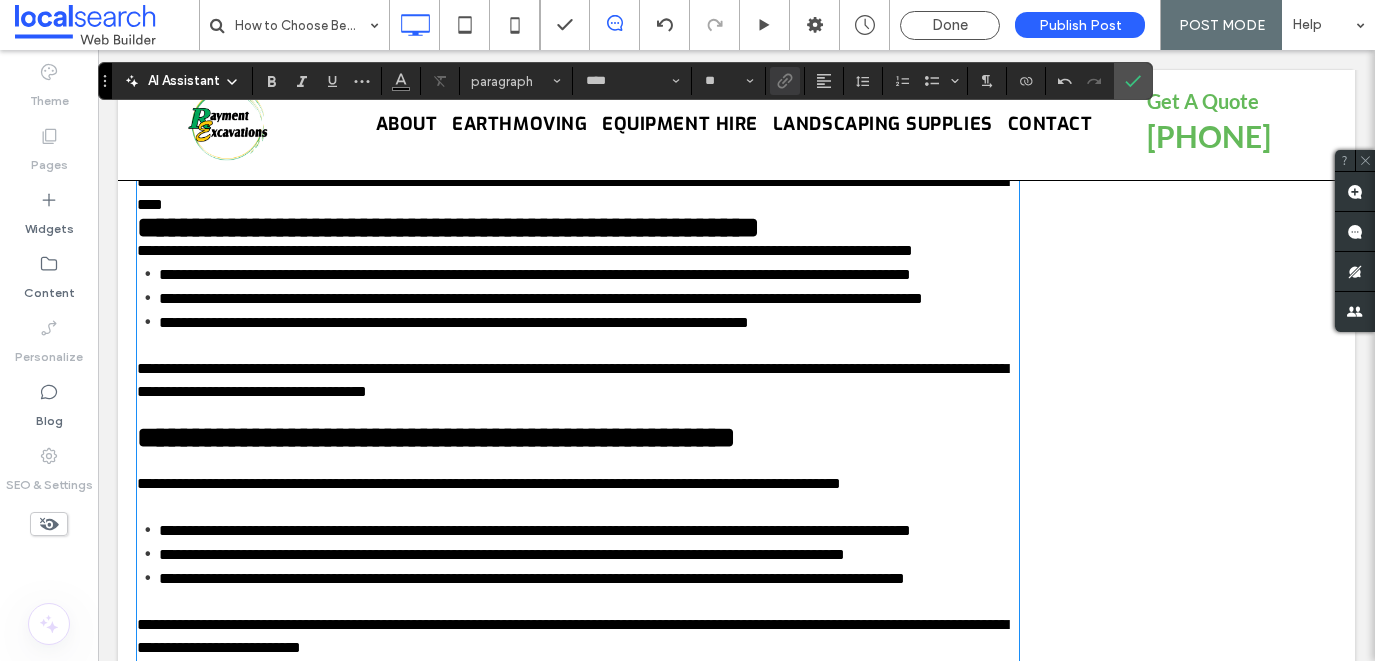 click on "**********" at bounding box center (578, 250) 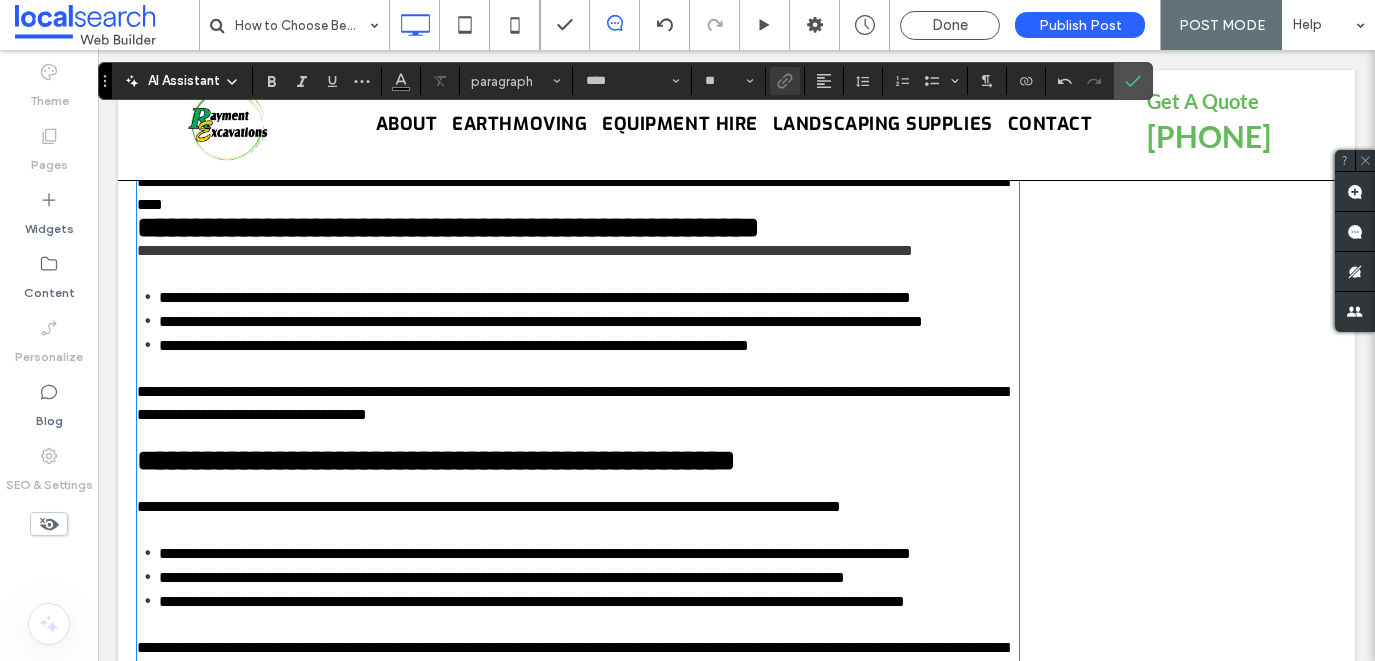 click on "**********" at bounding box center (525, 250) 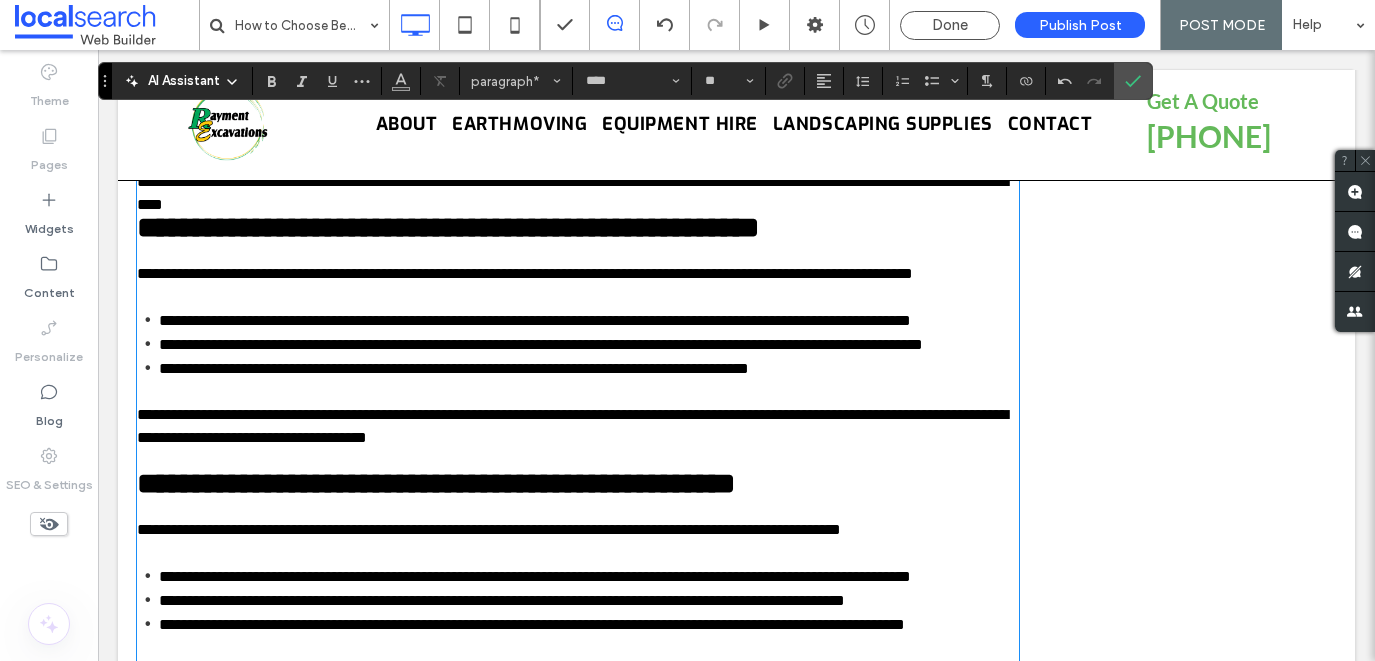 click on "**********" at bounding box center [578, 193] 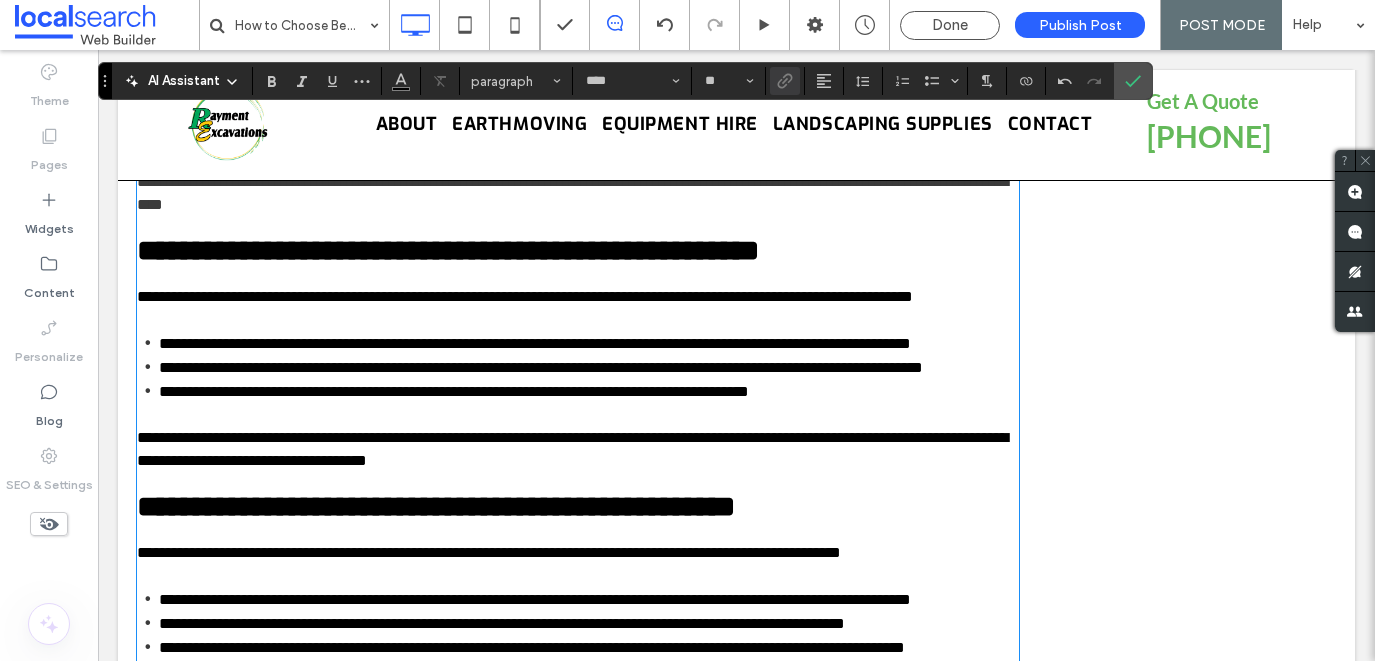 click on "**********" at bounding box center (572, 193) 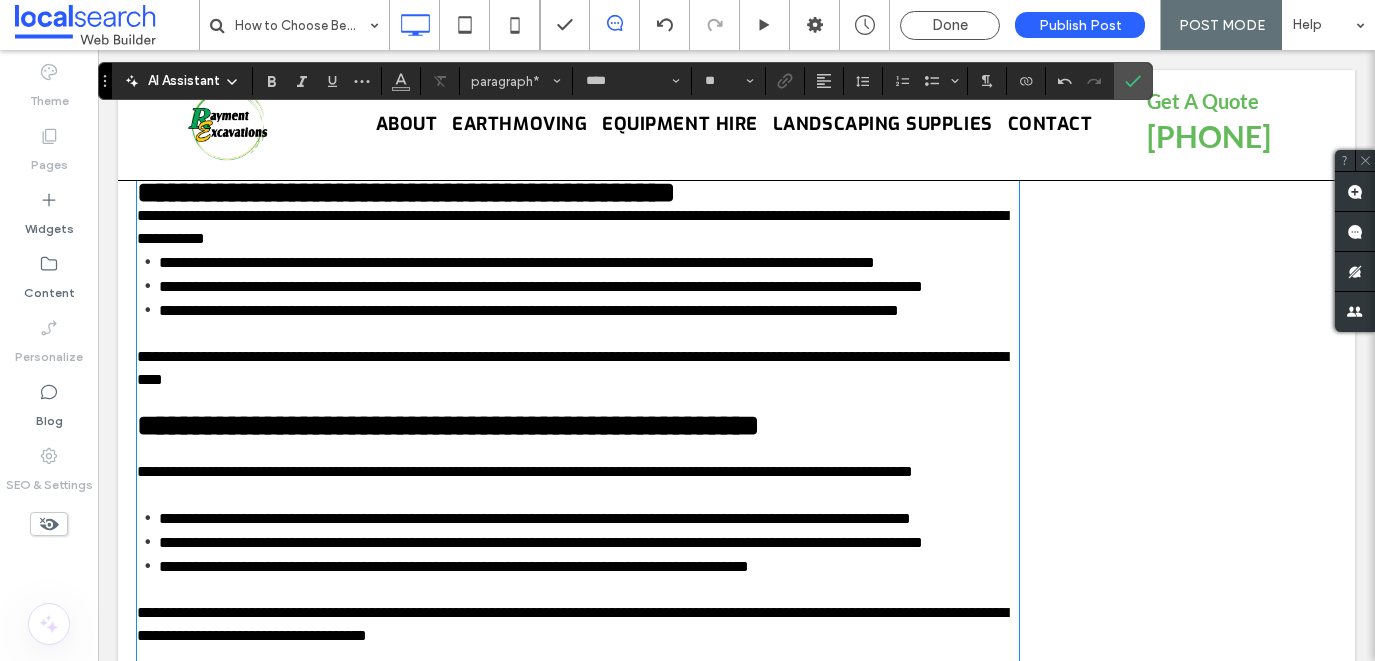 scroll, scrollTop: 1230, scrollLeft: 0, axis: vertical 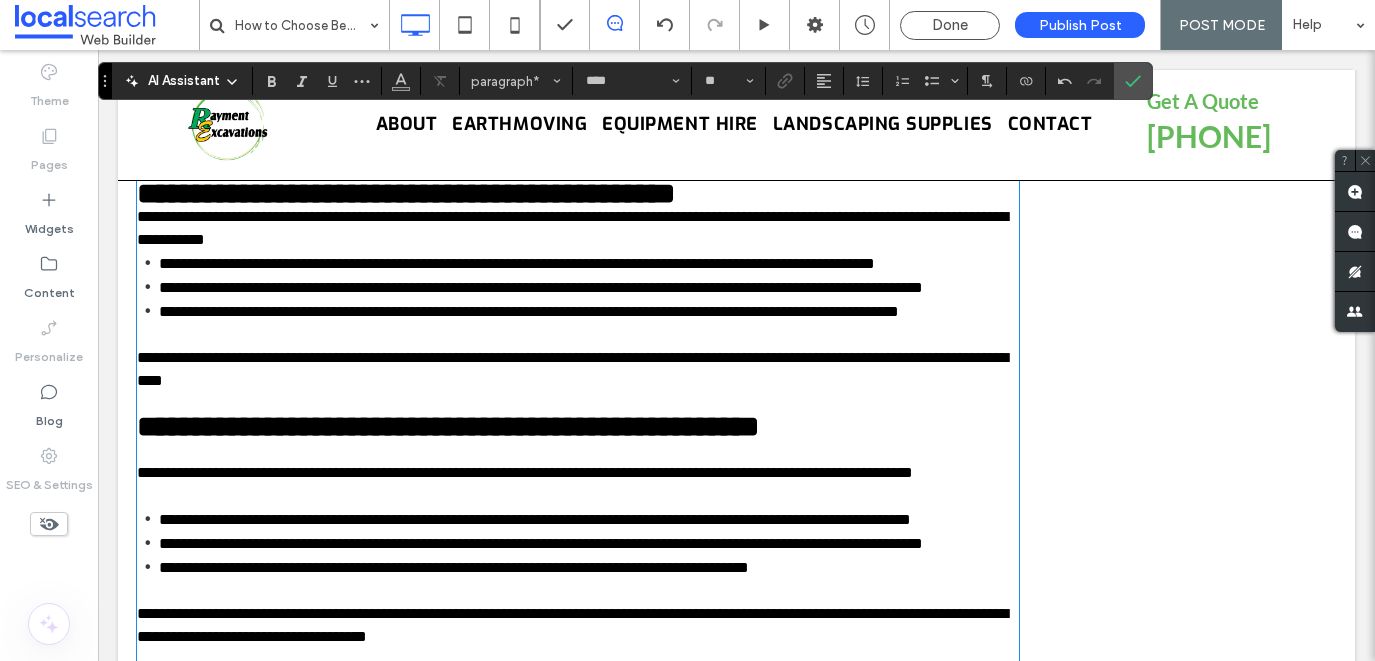 click on "**********" at bounding box center [578, 228] 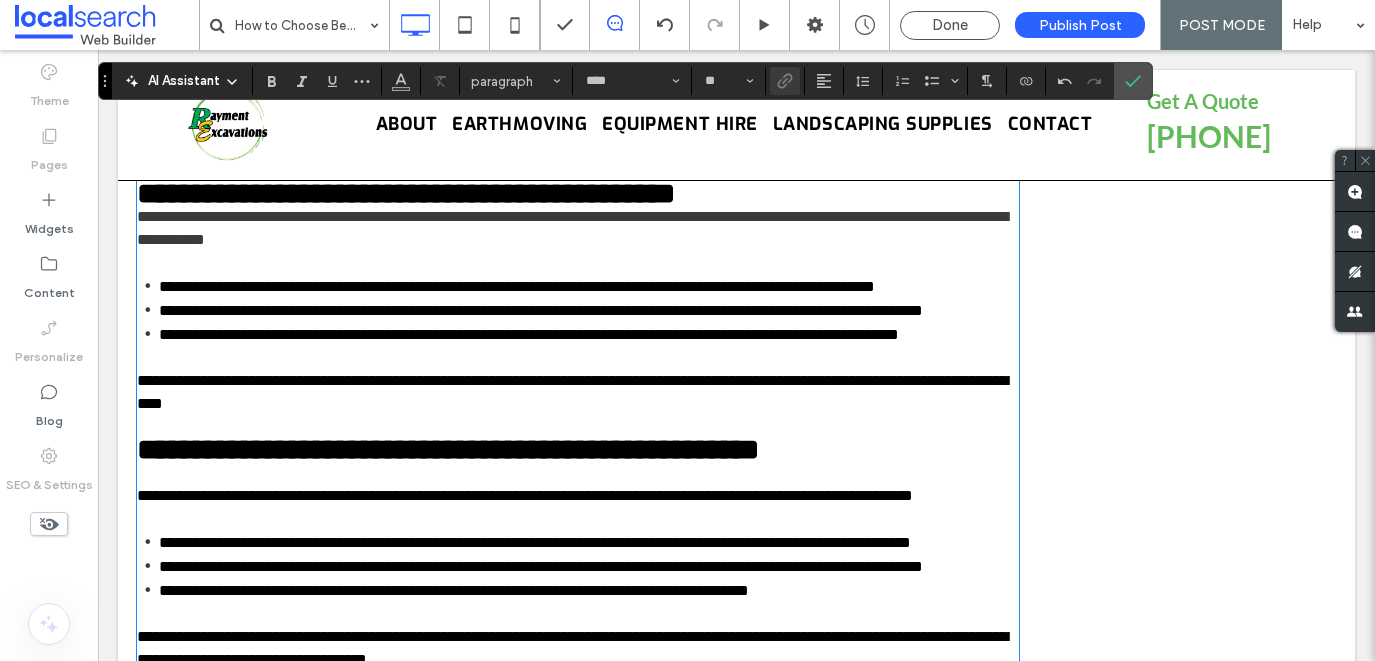 click on "**********" at bounding box center (572, 228) 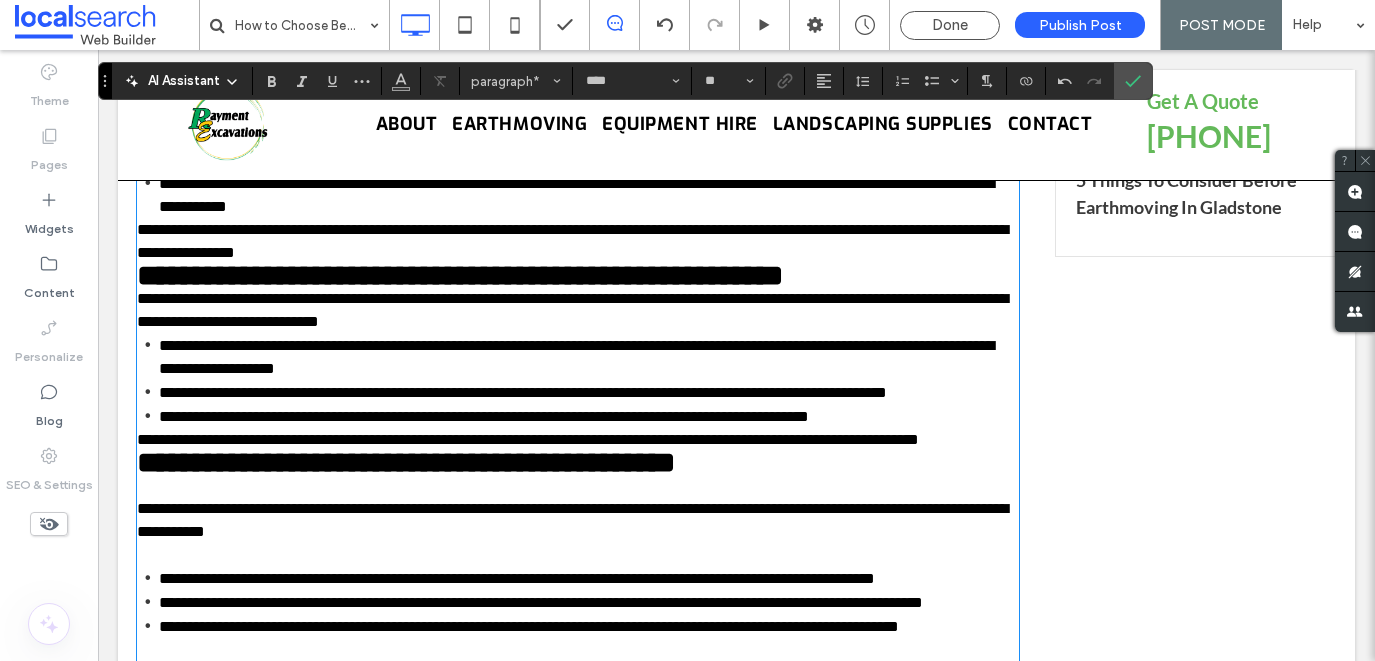 scroll, scrollTop: 960, scrollLeft: 0, axis: vertical 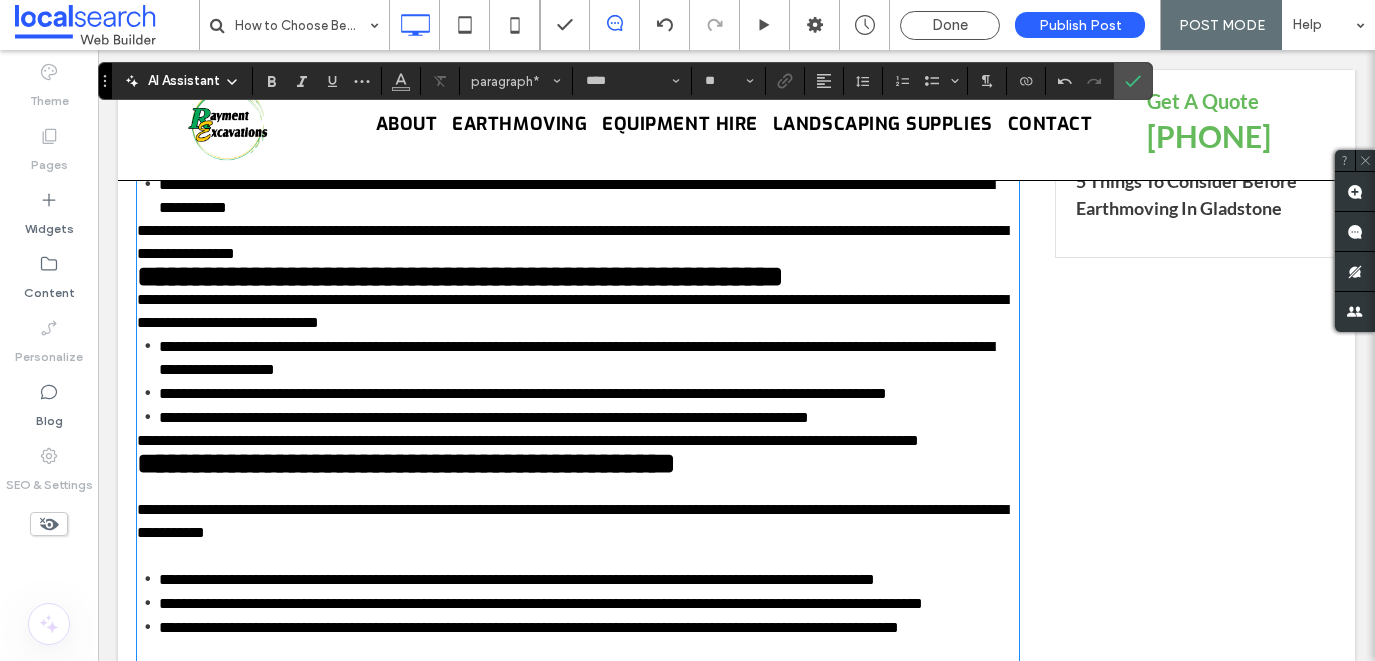 click on "**********" at bounding box center [578, 440] 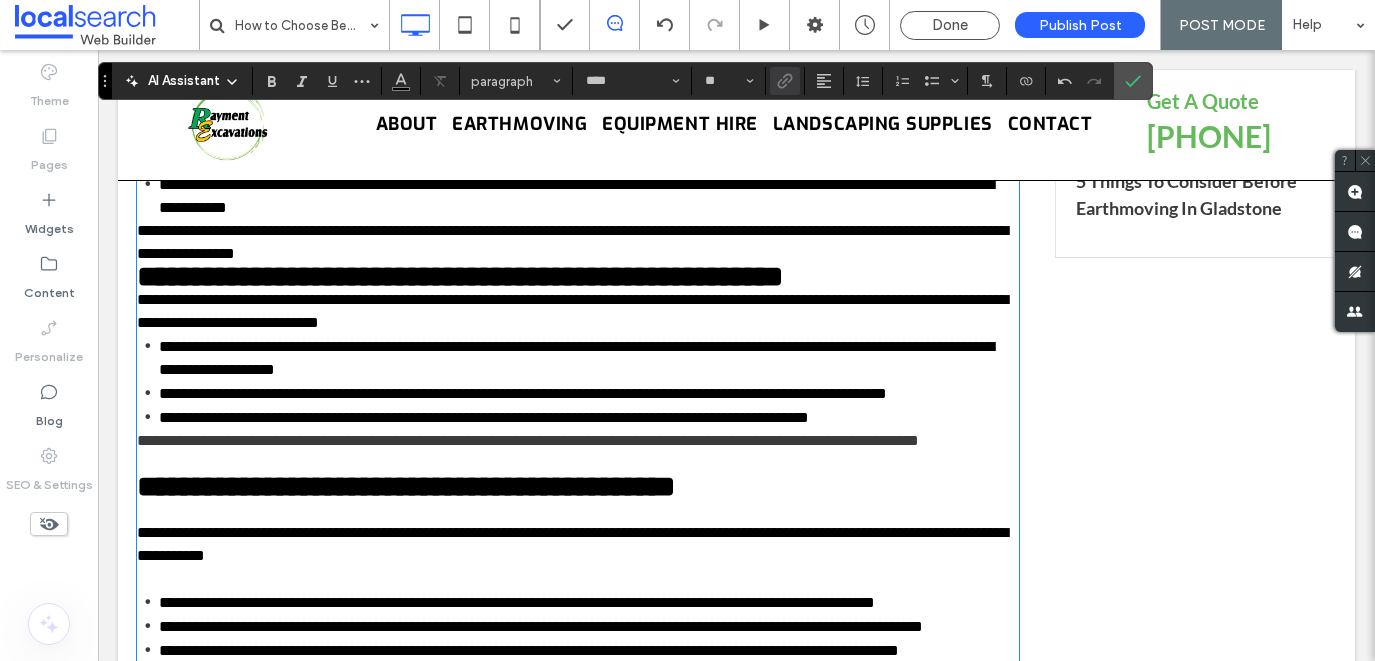click on "**********" at bounding box center (528, 440) 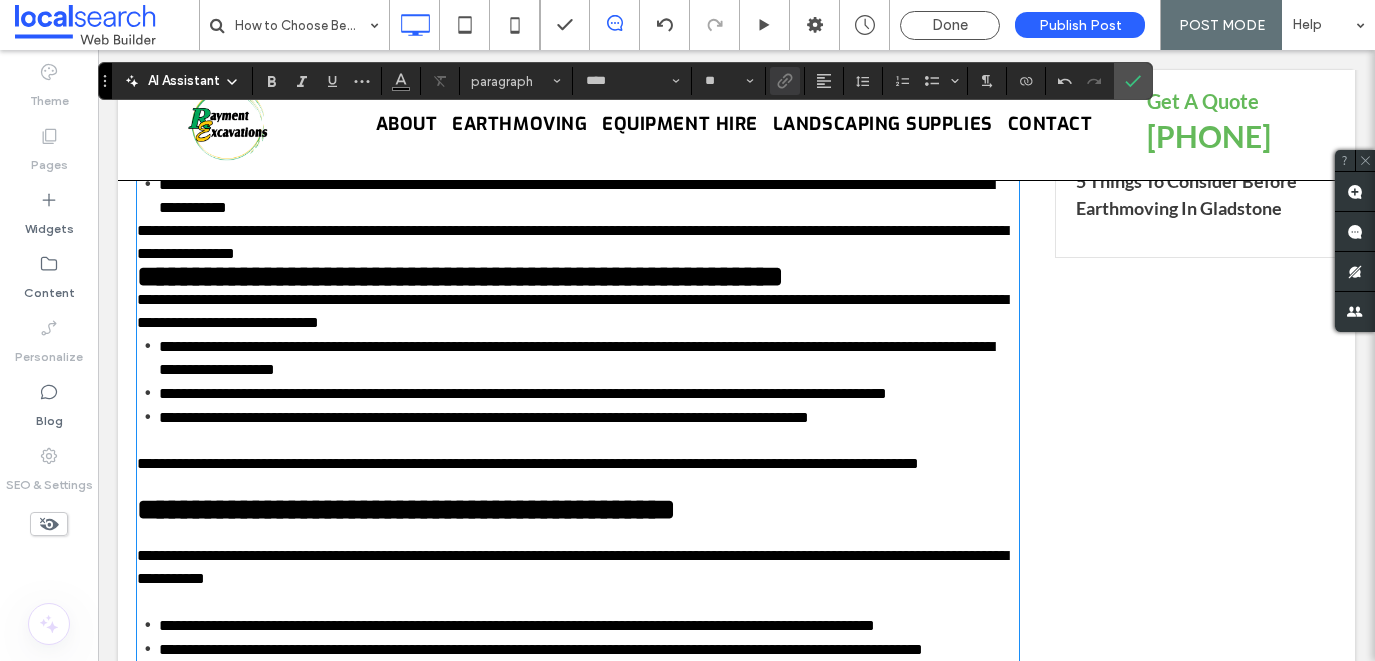 click on "**********" at bounding box center [578, 311] 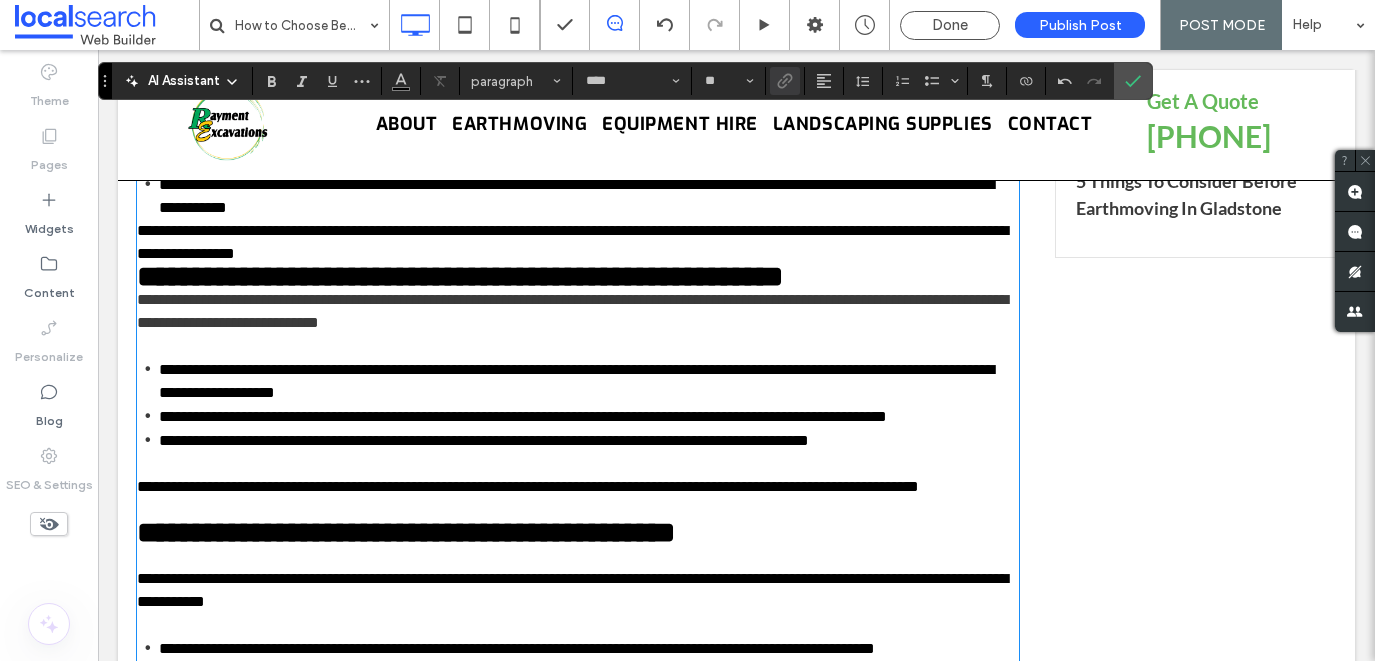 click on "**********" at bounding box center [572, 311] 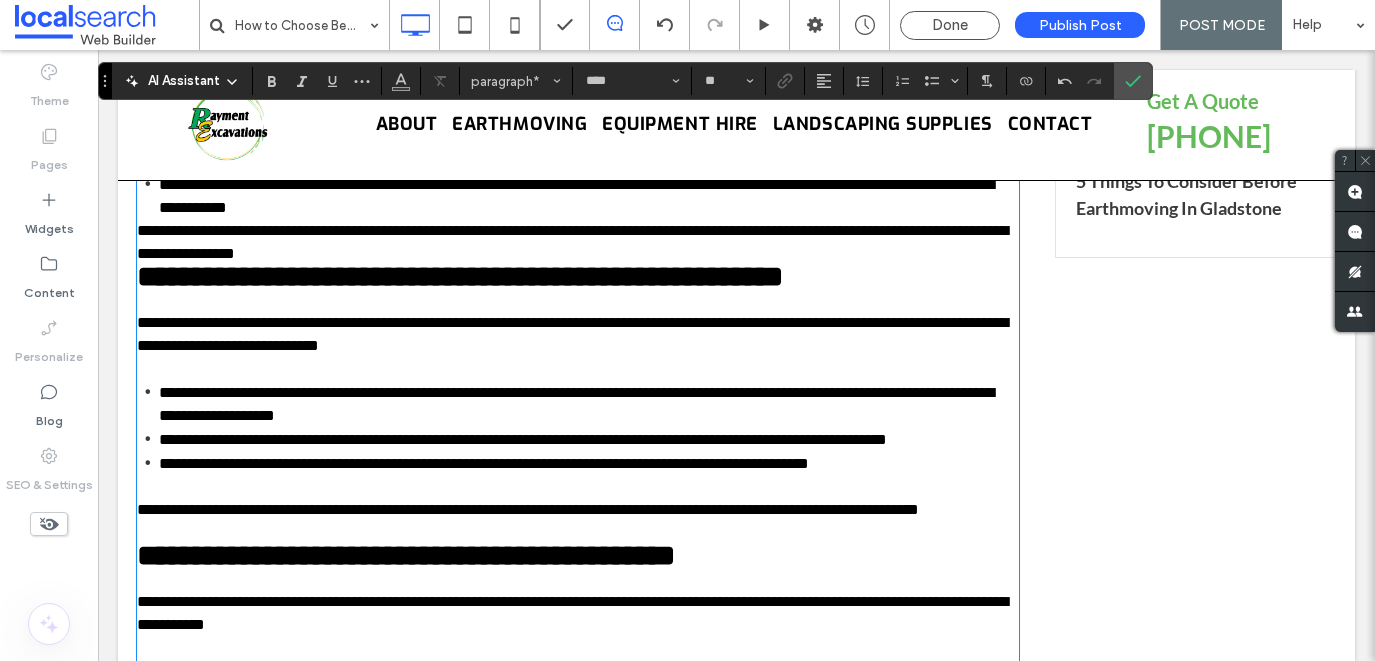 click on "**********" at bounding box center (578, 242) 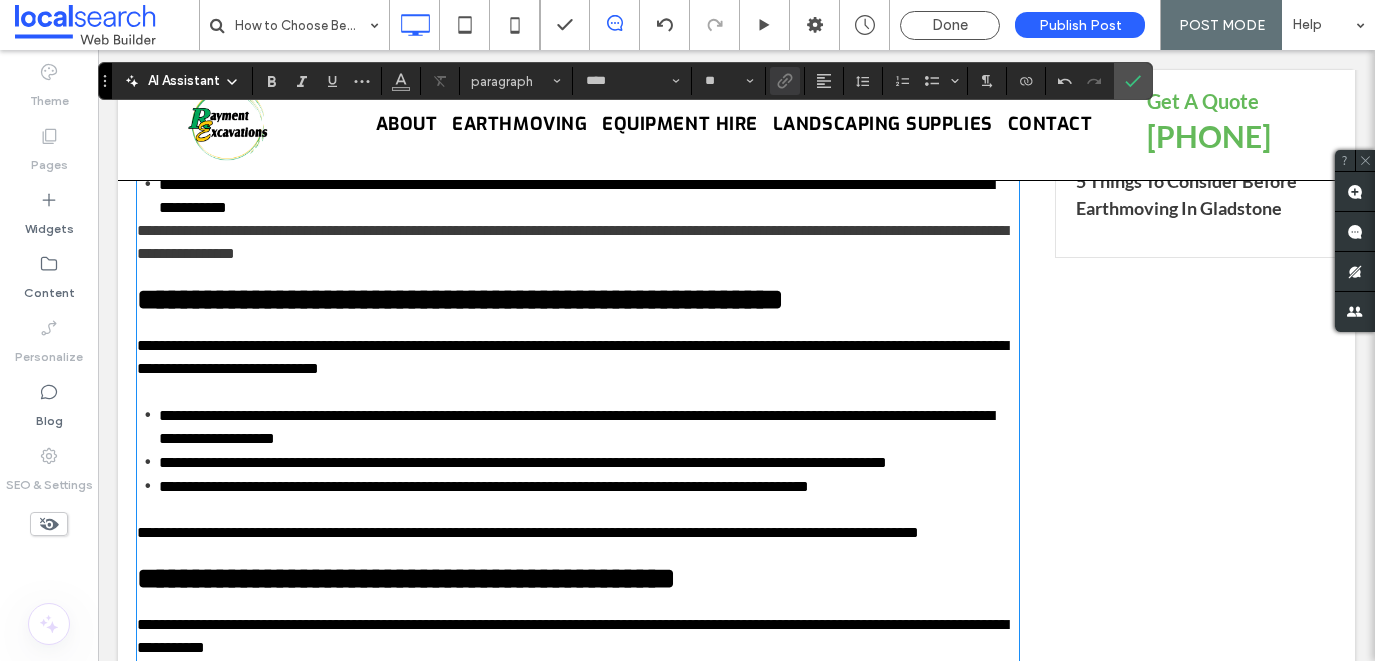 click on "**********" at bounding box center [572, 242] 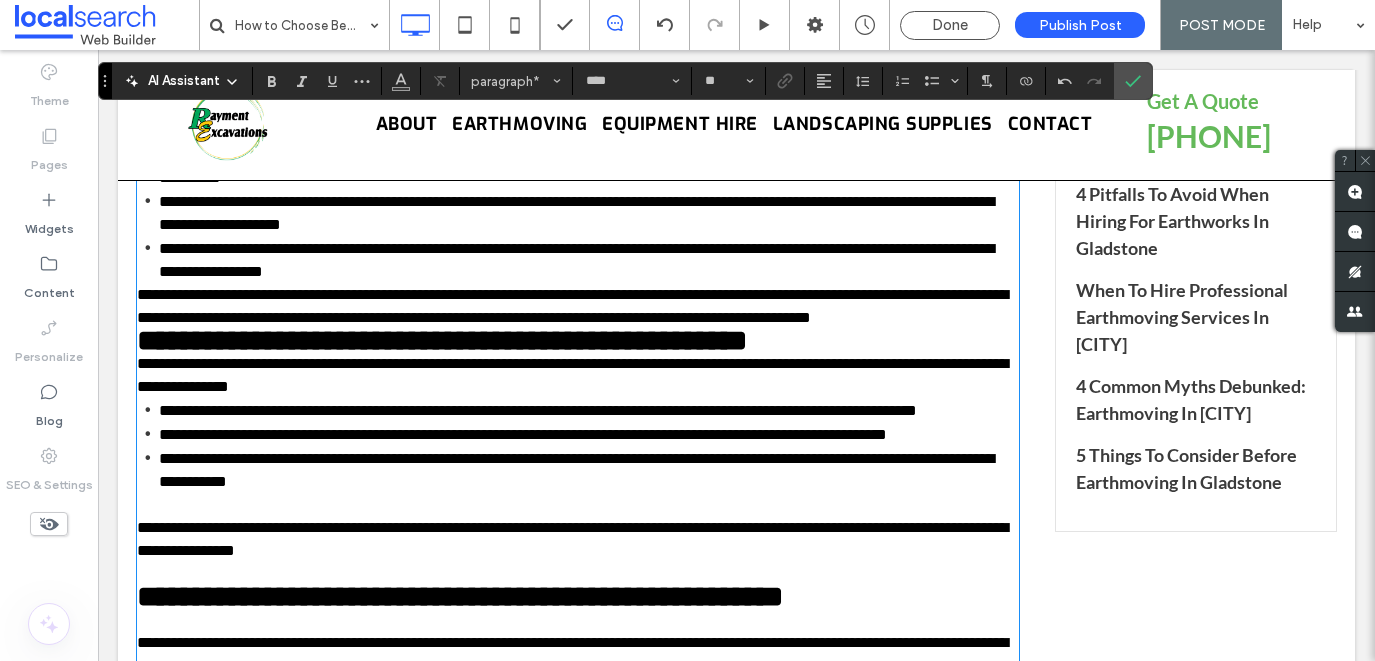 scroll, scrollTop: 673, scrollLeft: 0, axis: vertical 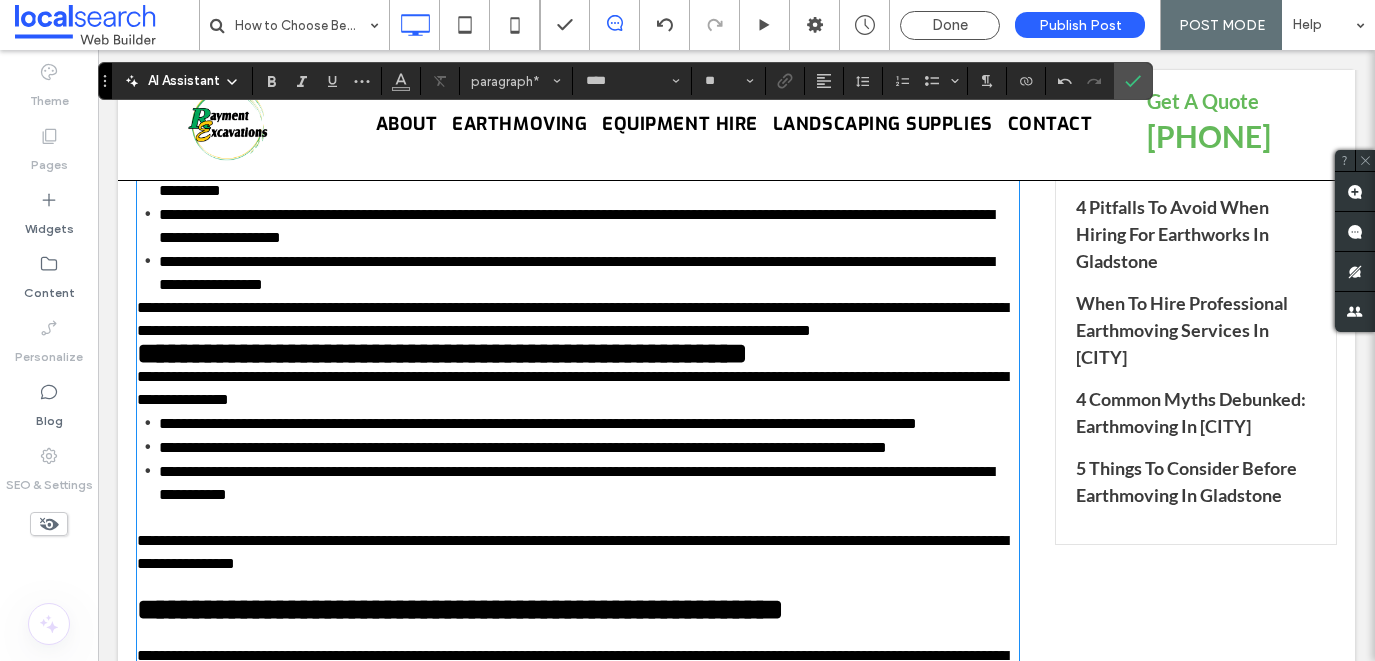 click on "**********" at bounding box center [578, 388] 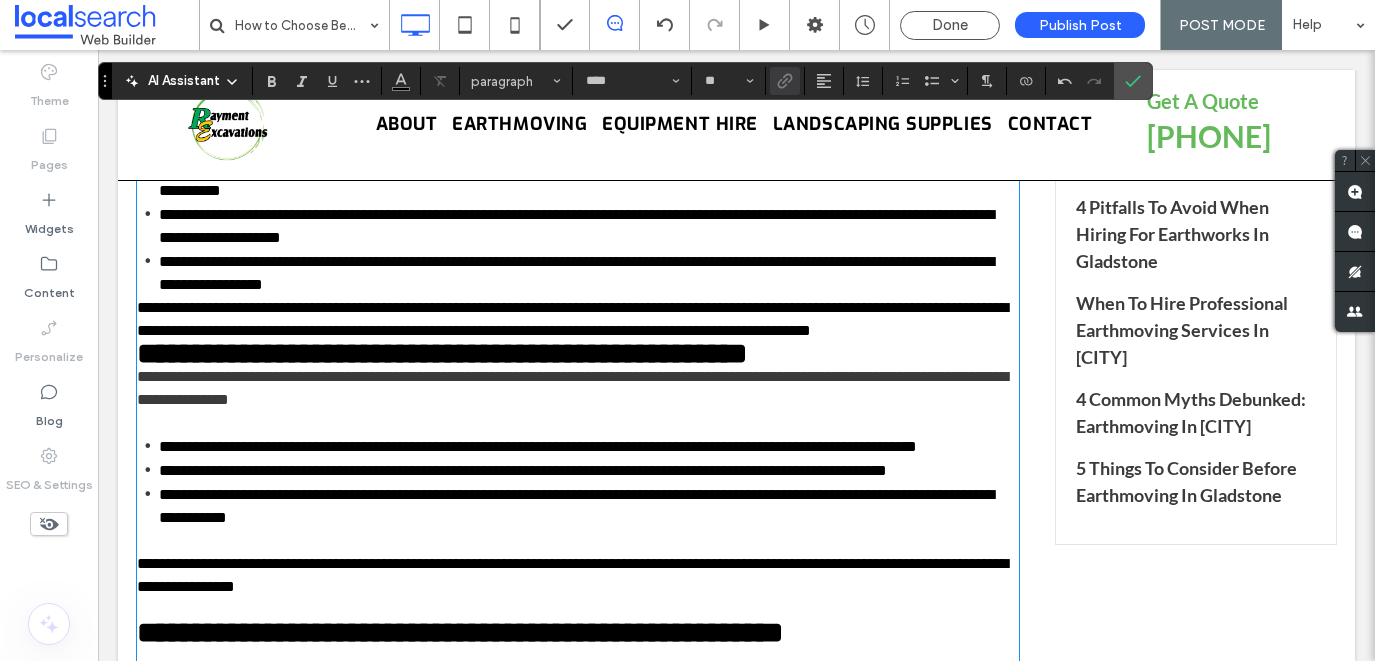 click on "**********" at bounding box center (572, 388) 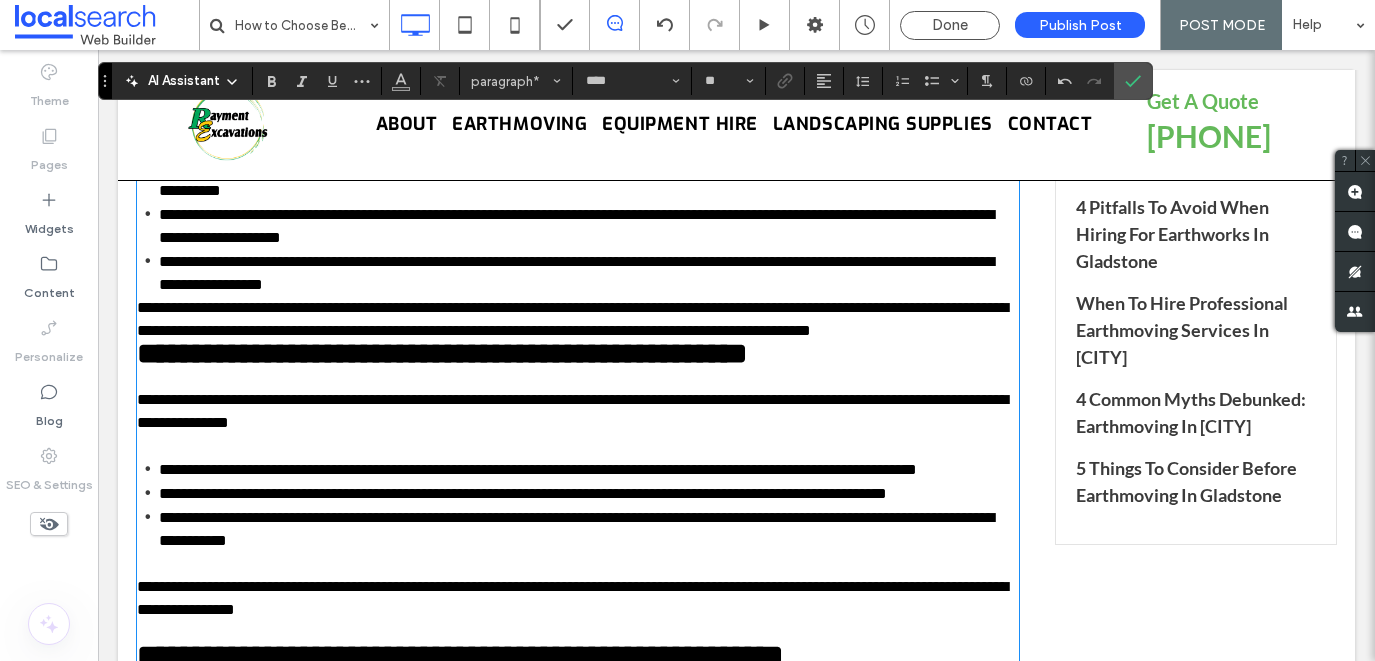click on "**********" at bounding box center [578, 319] 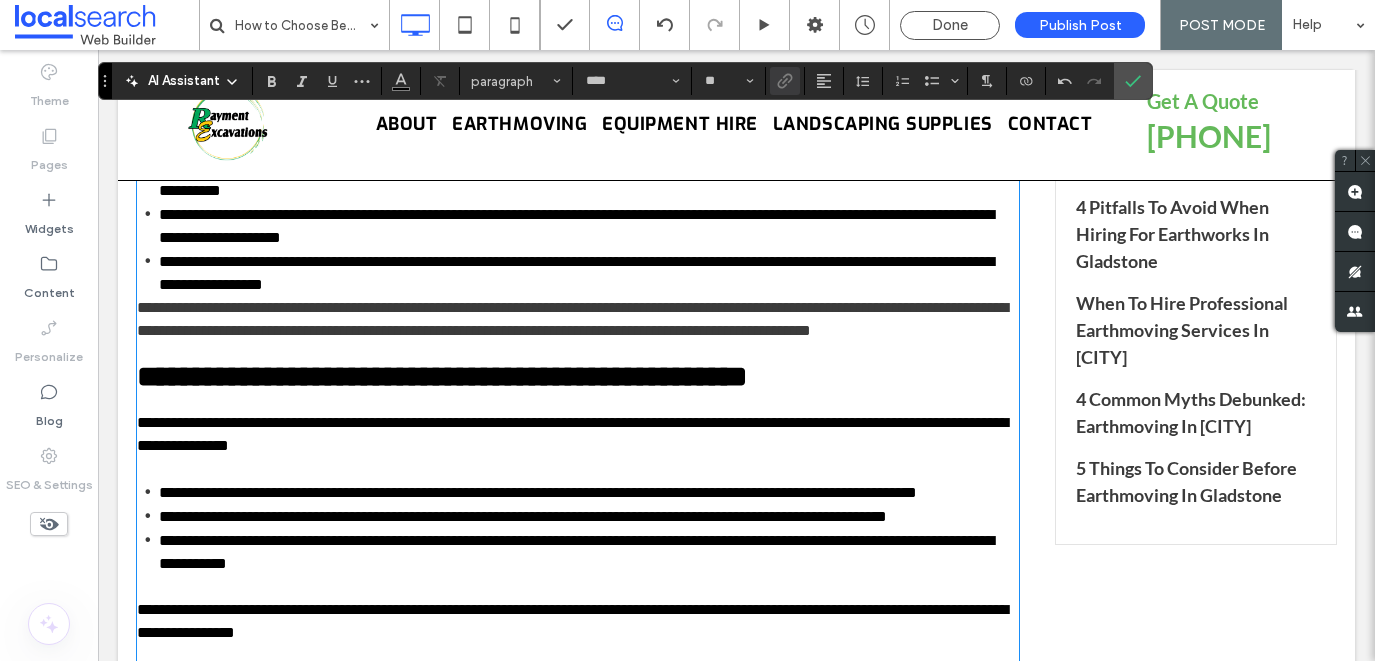 click on "**********" at bounding box center (572, 319) 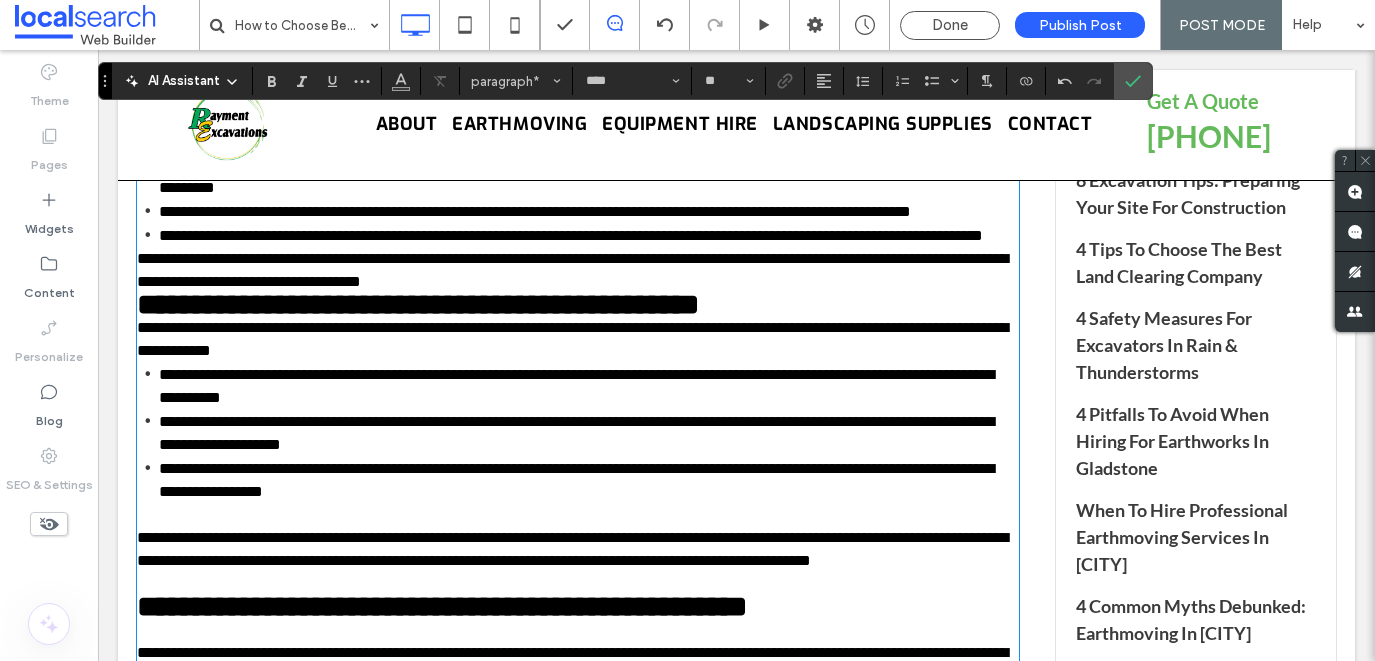 scroll, scrollTop: 455, scrollLeft: 0, axis: vertical 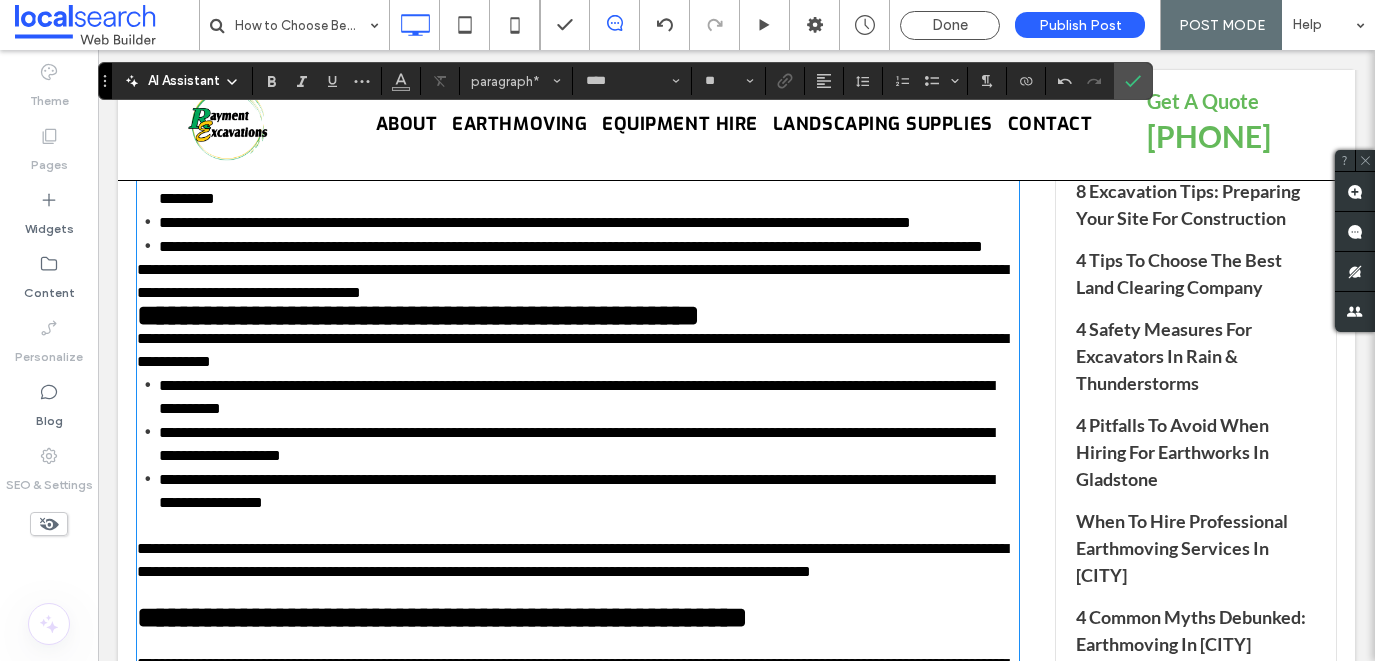 click on "**********" at bounding box center [578, 350] 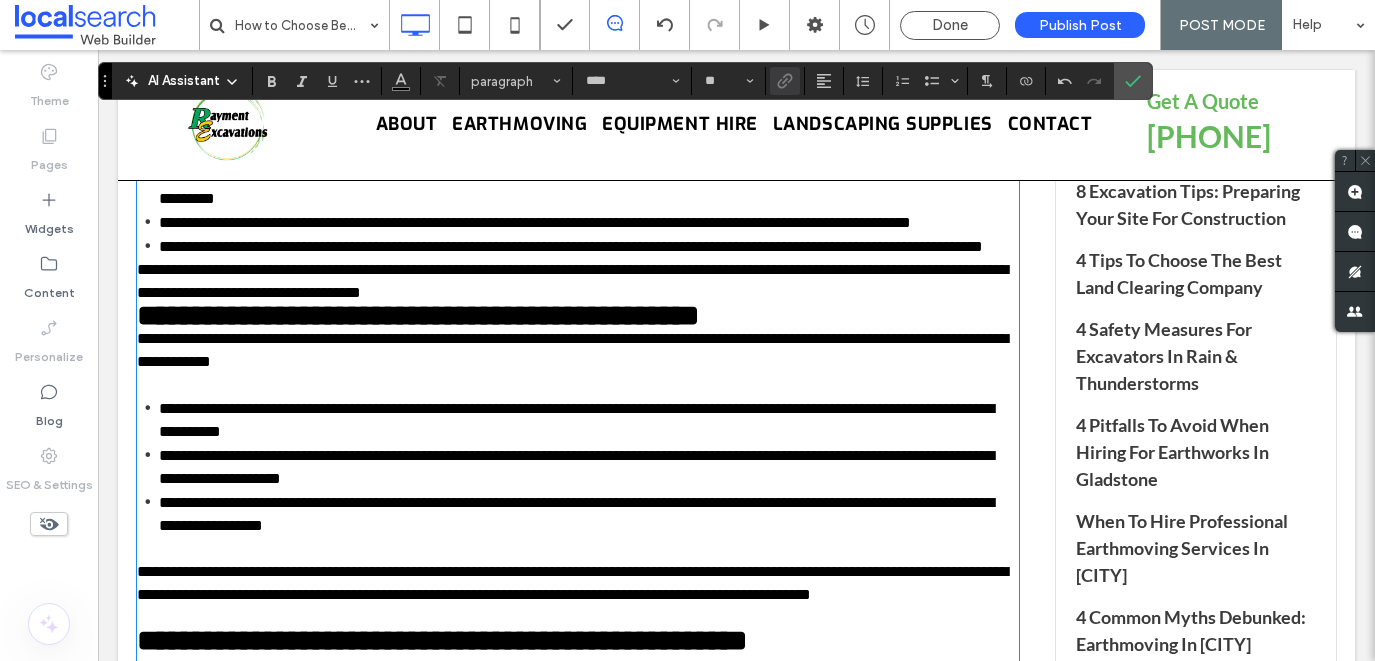 click on "**********" at bounding box center [736, 1153] 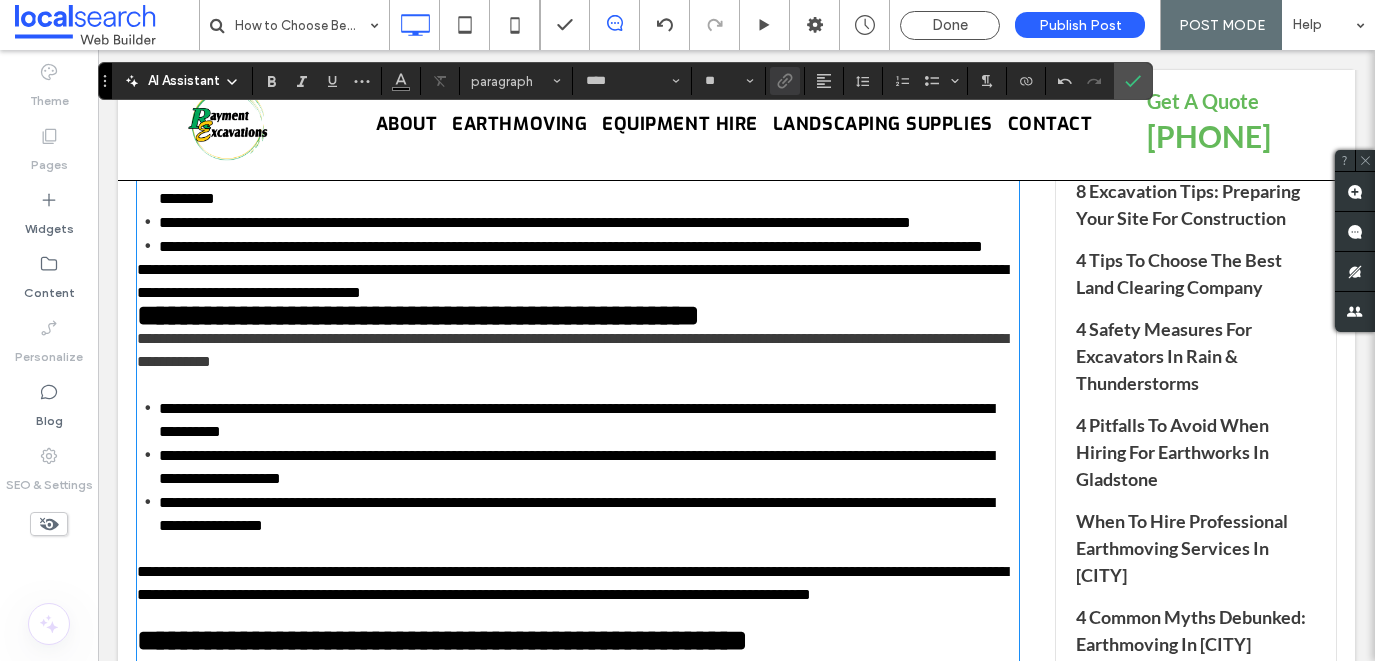 click on "**********" at bounding box center [572, 350] 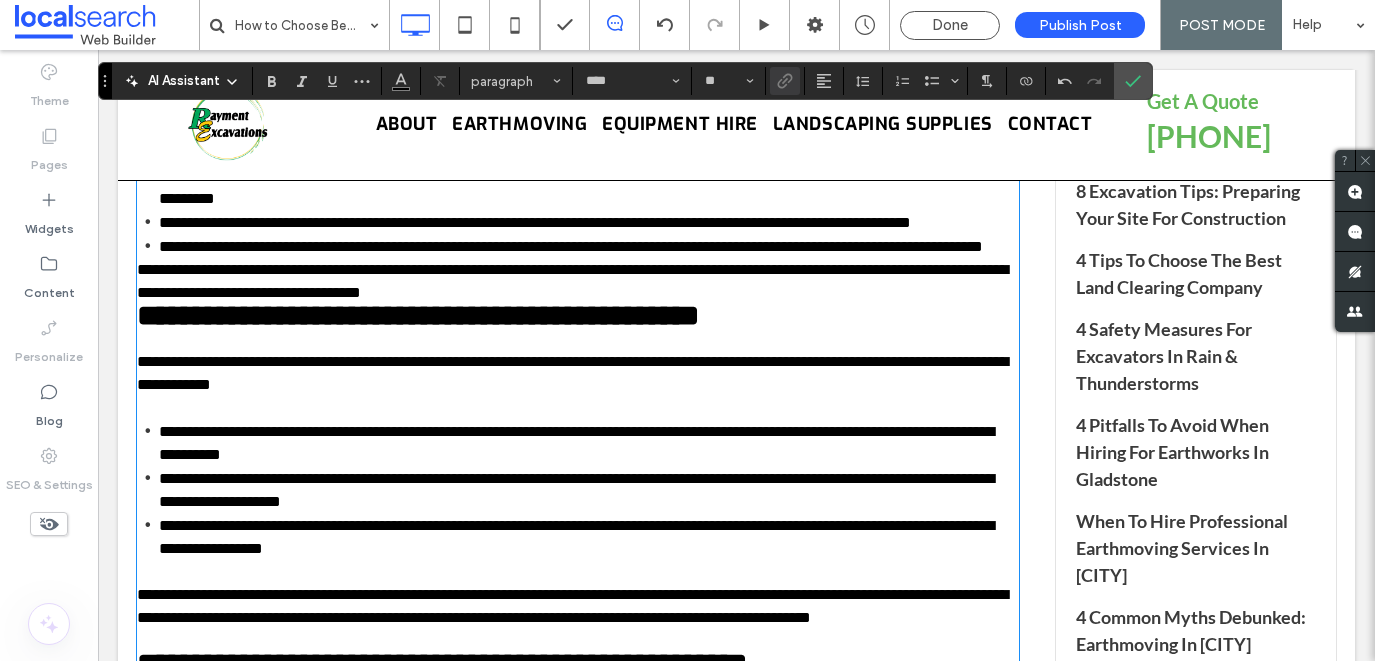 click on "**********" at bounding box center (578, 281) 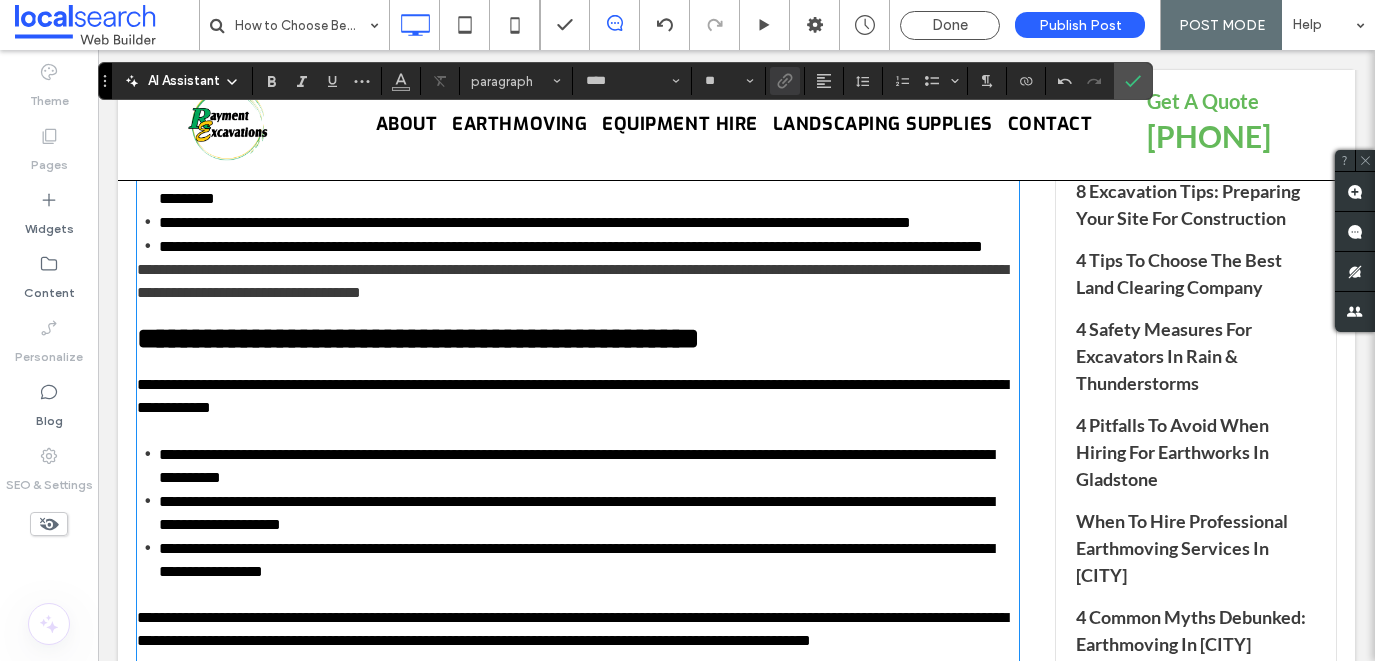 click on "**********" at bounding box center (572, 281) 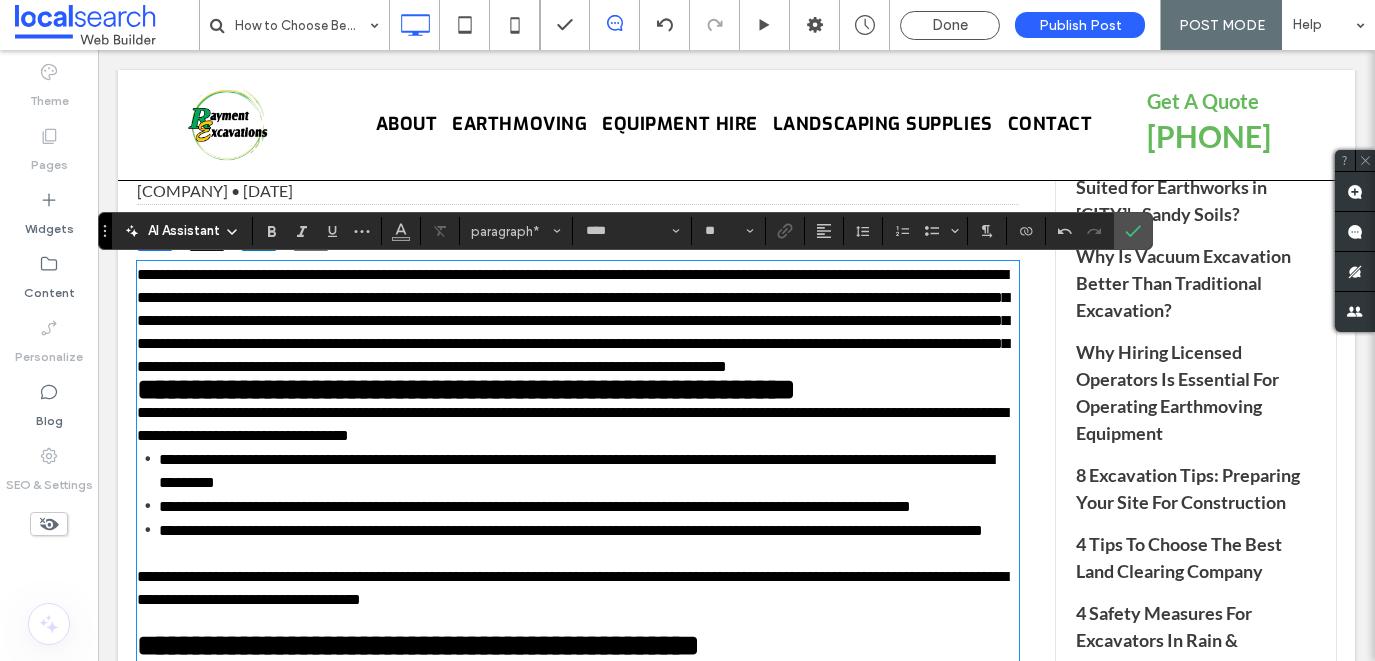 scroll, scrollTop: 159, scrollLeft: 0, axis: vertical 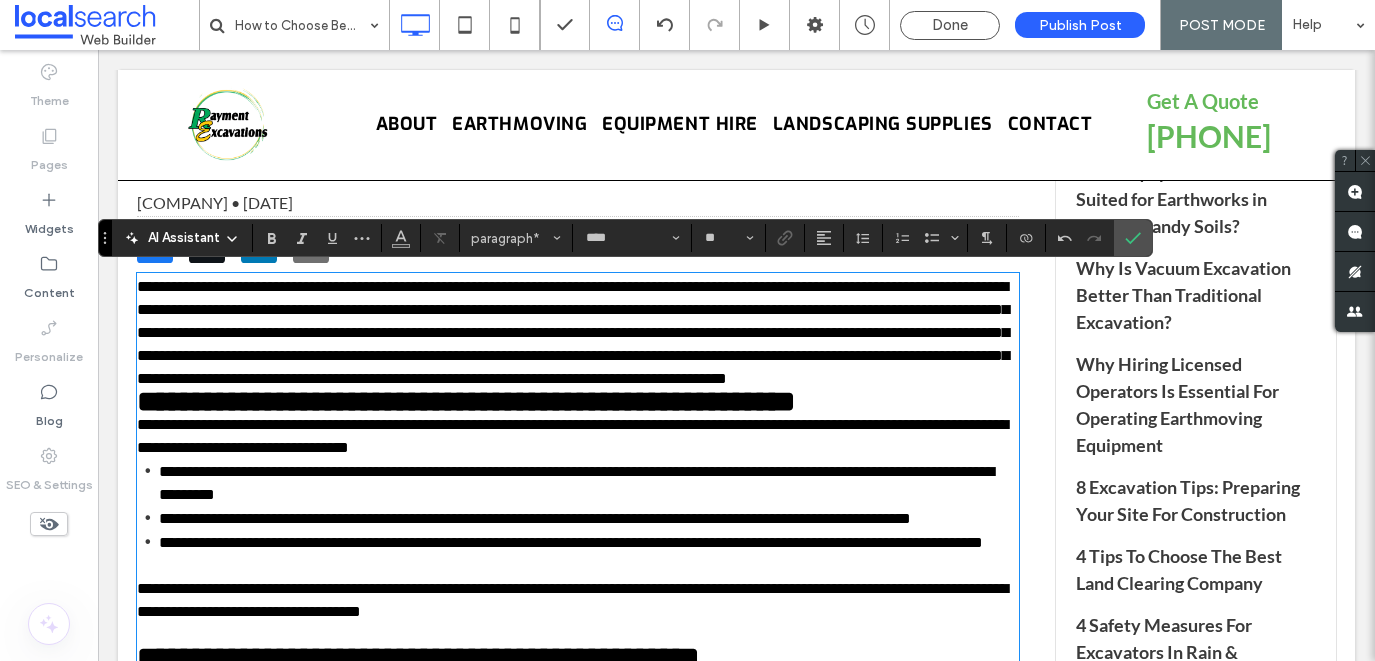 click on "**********" at bounding box center (578, 436) 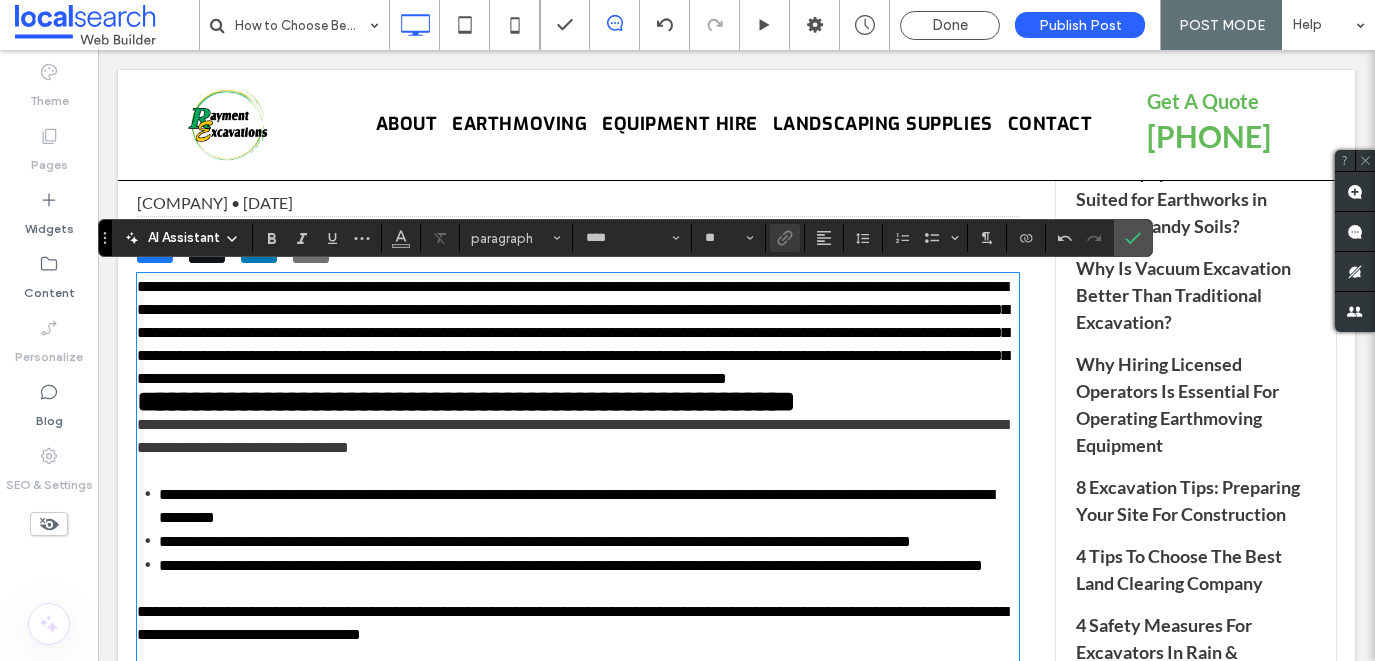 click on "**********" at bounding box center [572, 436] 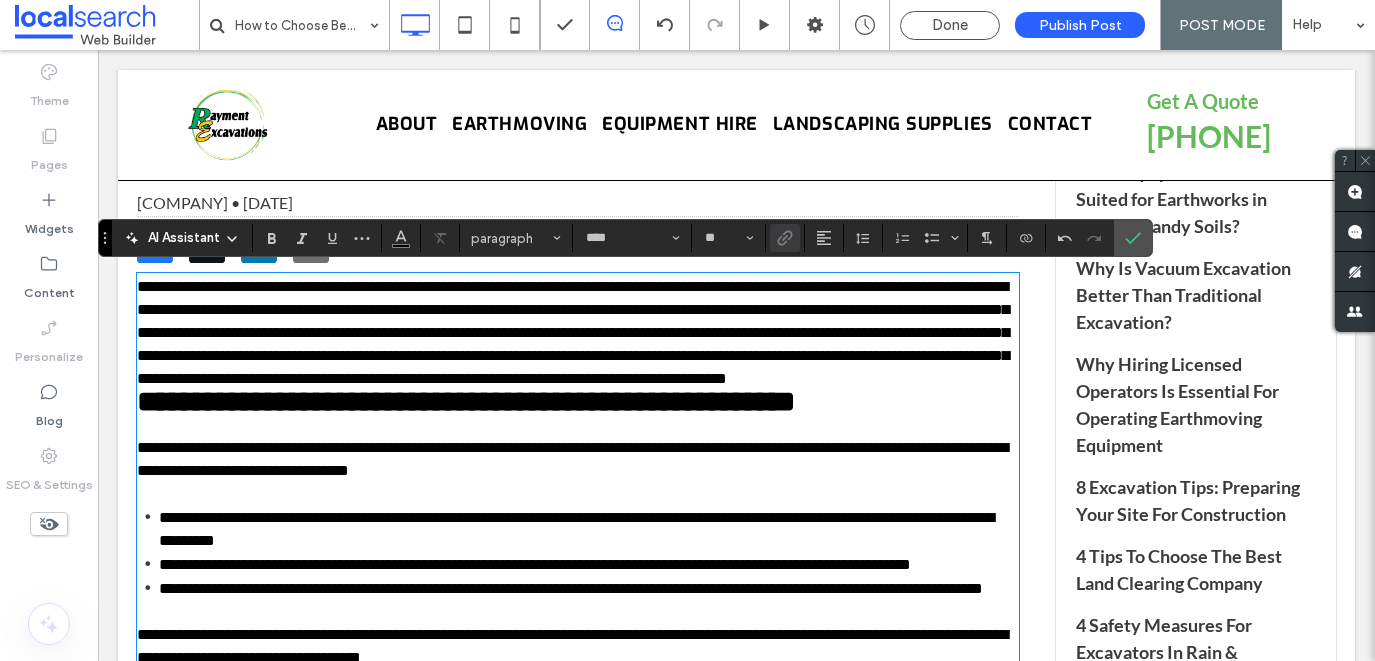 click on "**********" at bounding box center [578, 332] 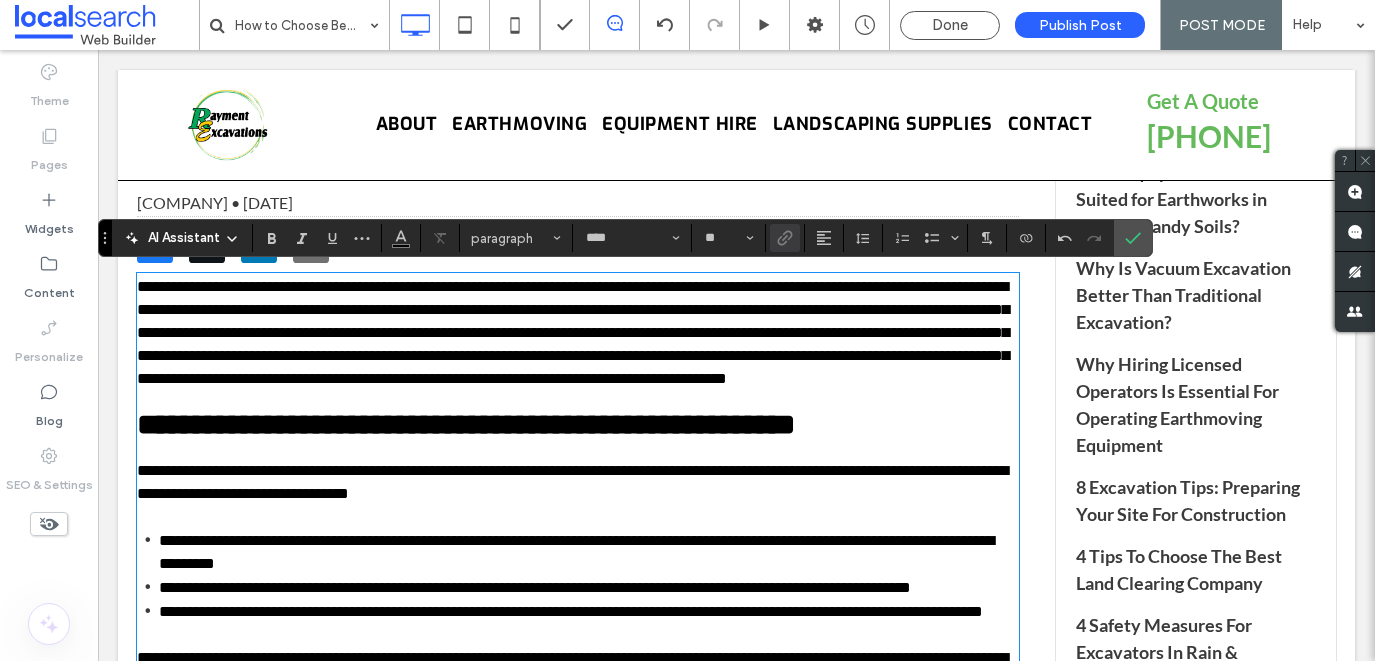 click on "**********" at bounding box center [578, 332] 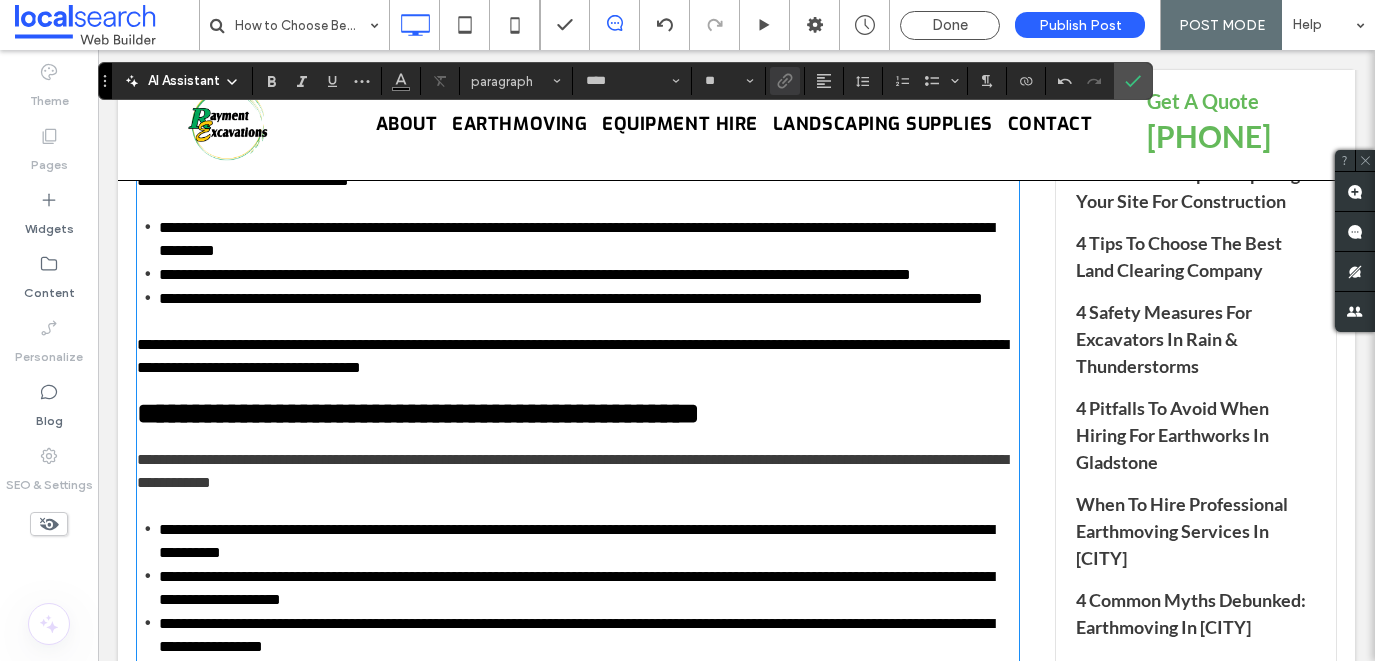 scroll, scrollTop: 0, scrollLeft: 0, axis: both 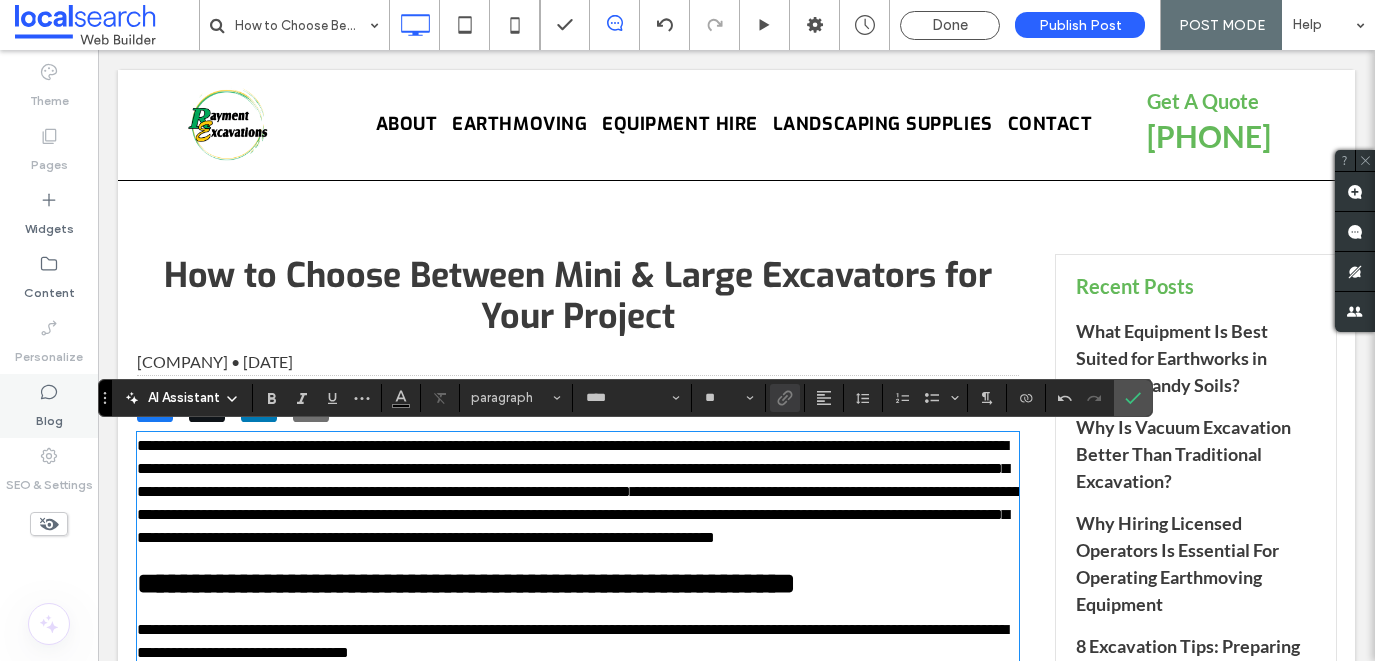 click on "Blog" at bounding box center (49, 406) 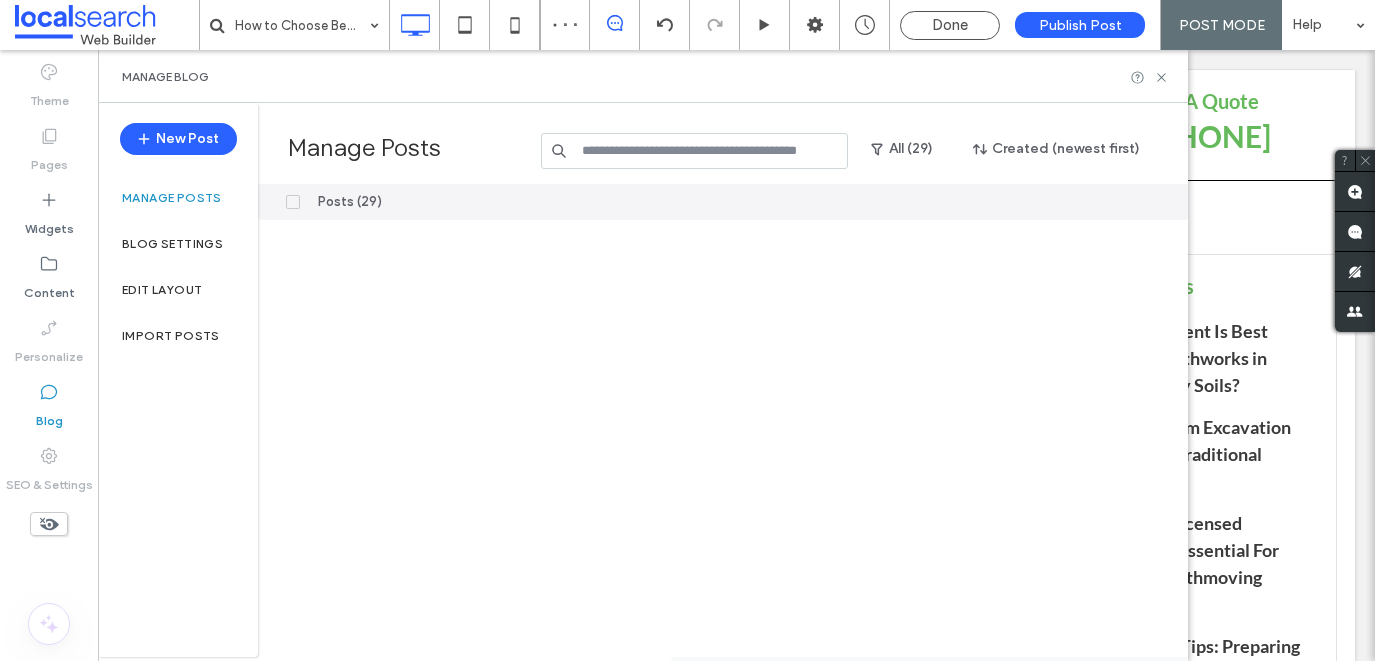 scroll, scrollTop: 0, scrollLeft: 0, axis: both 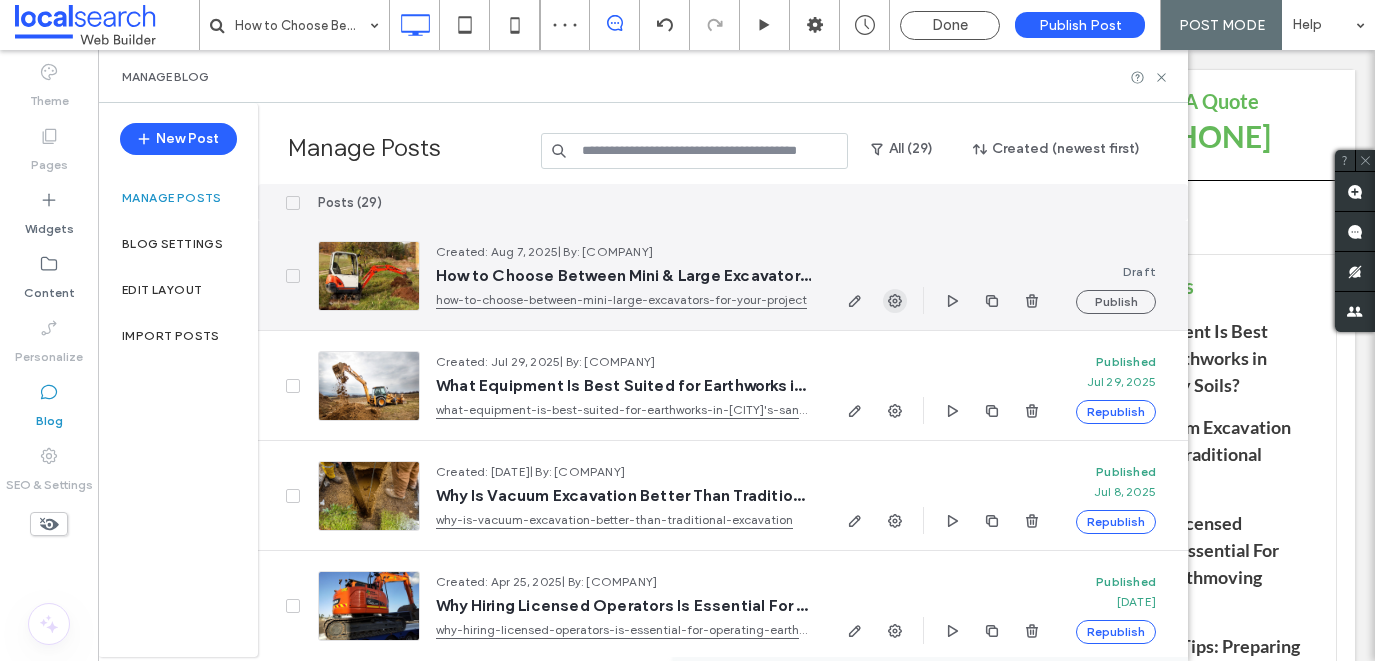 click 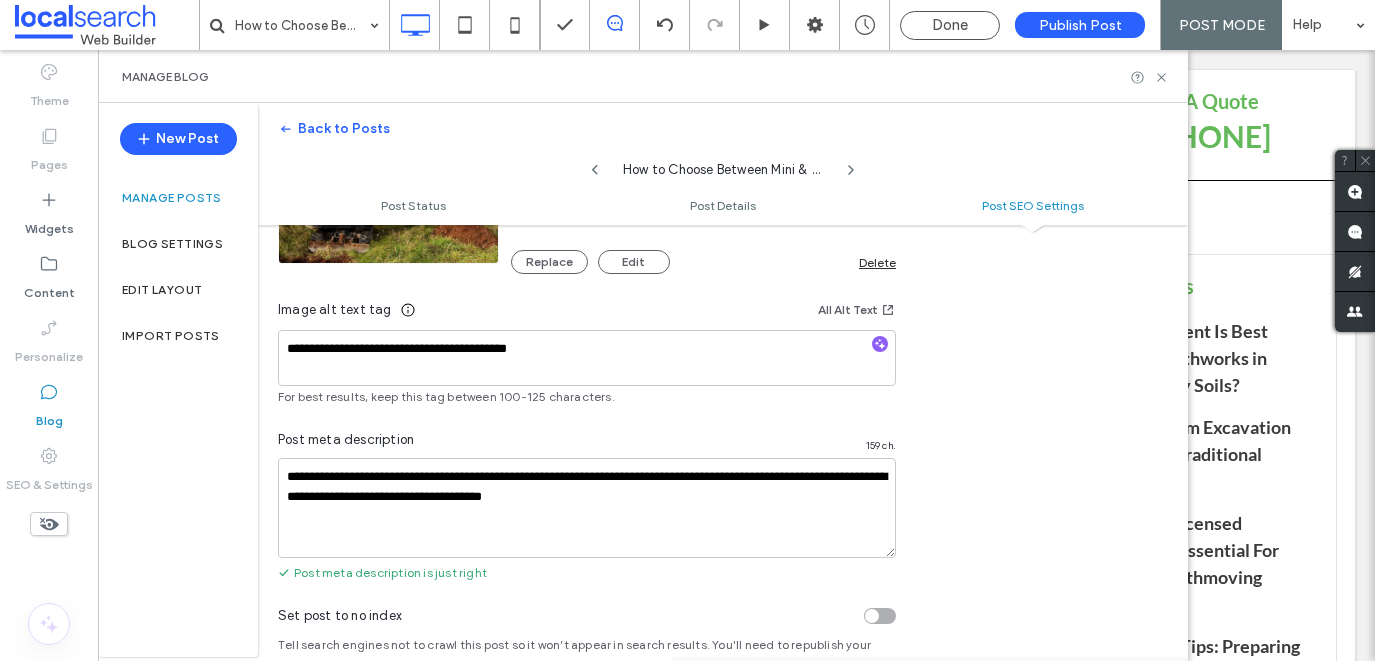 scroll, scrollTop: 1322, scrollLeft: 0, axis: vertical 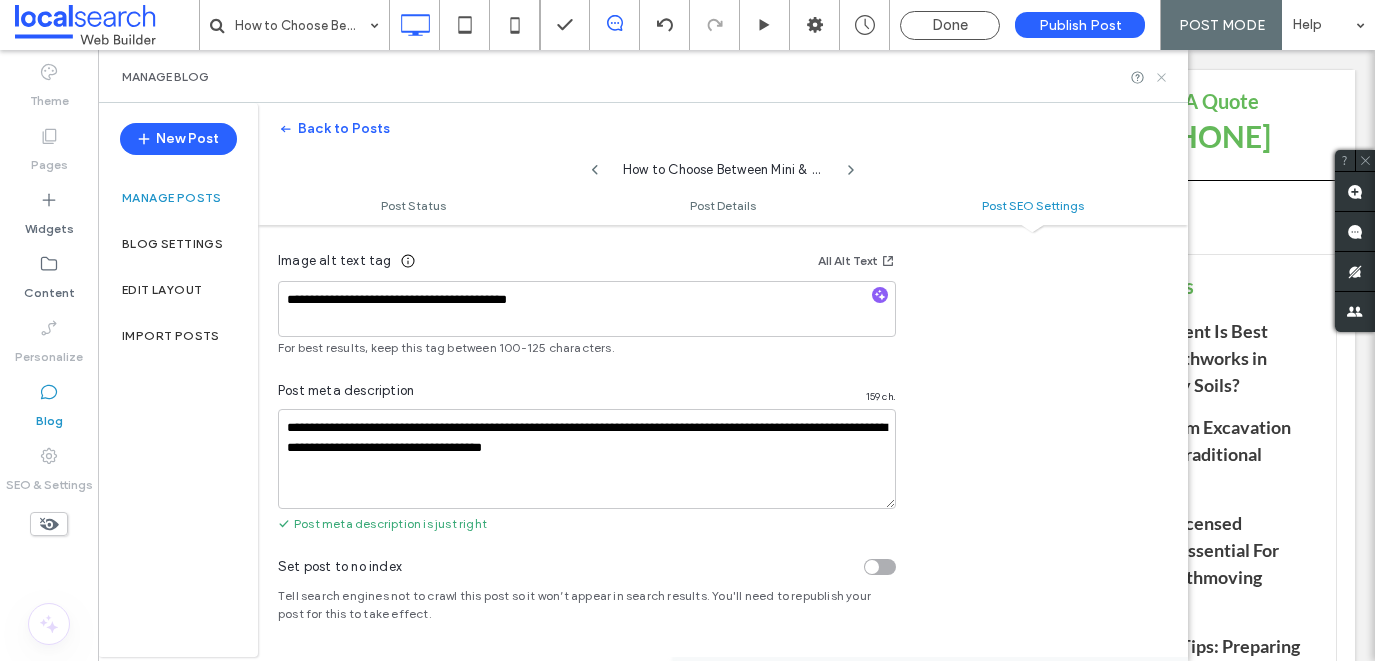 click 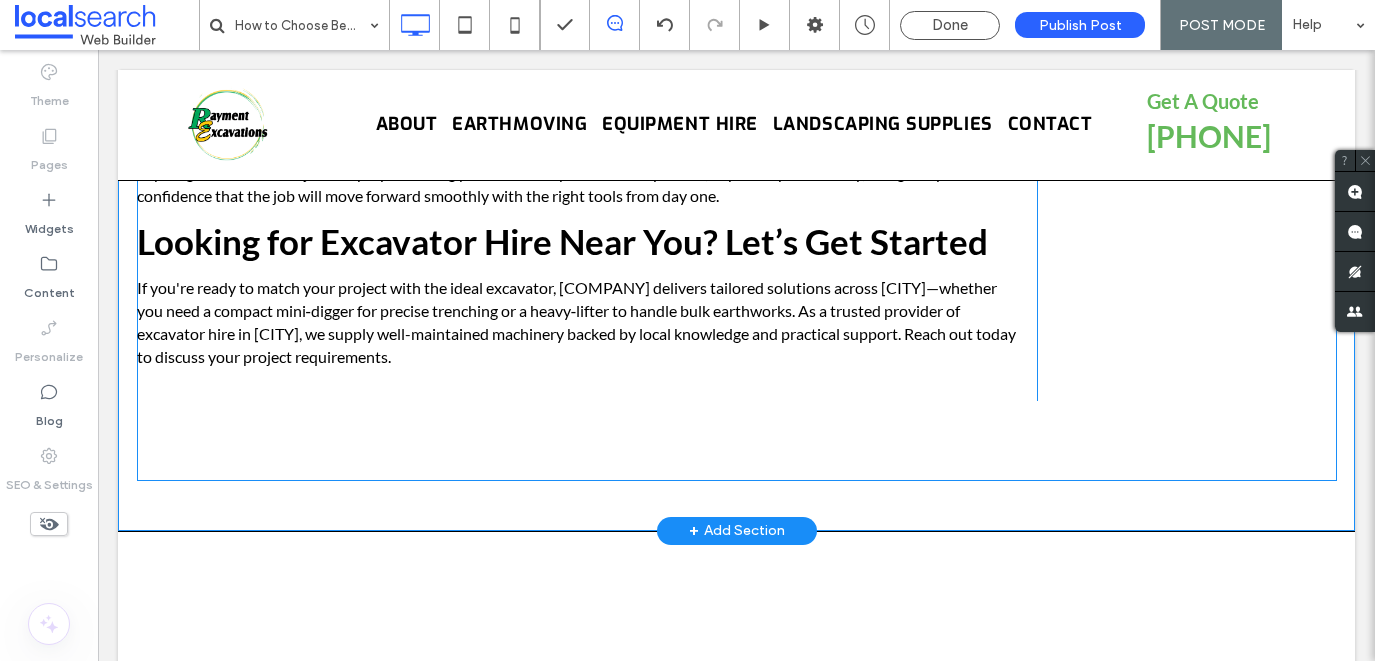 scroll, scrollTop: 2928, scrollLeft: 0, axis: vertical 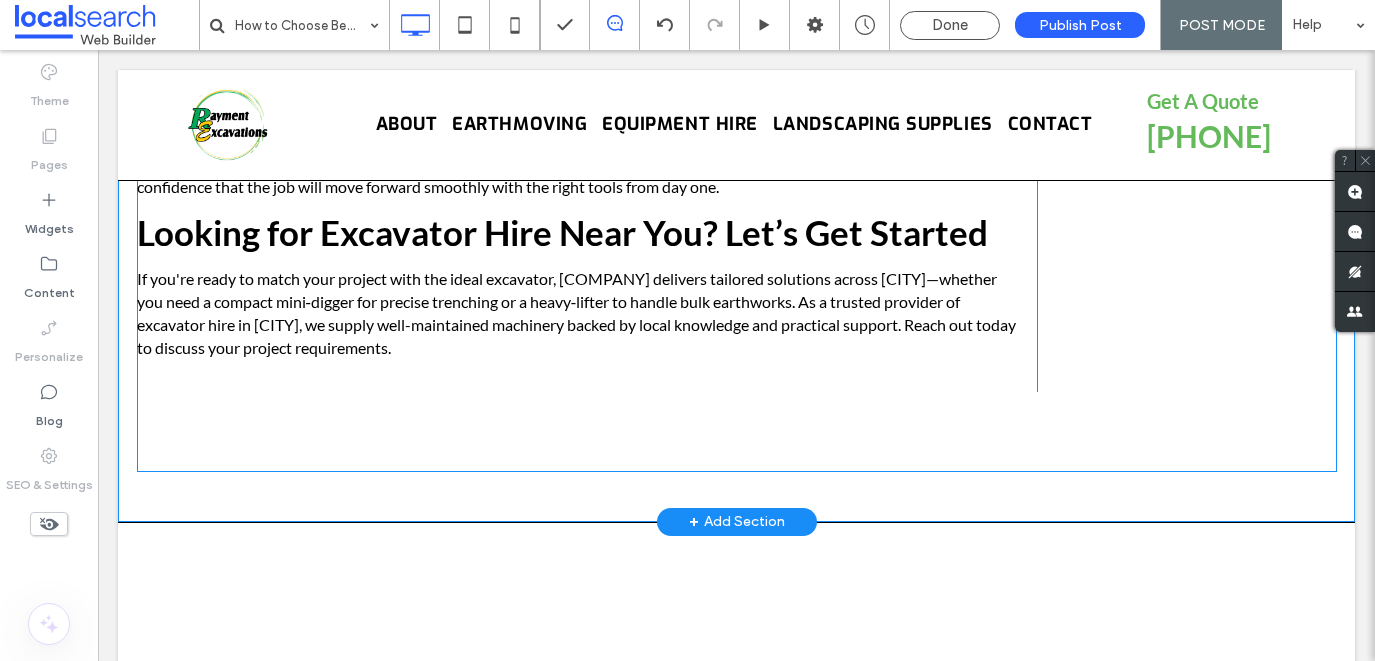click on "Rayment Excavations • [DATE]" at bounding box center [737, -1113] 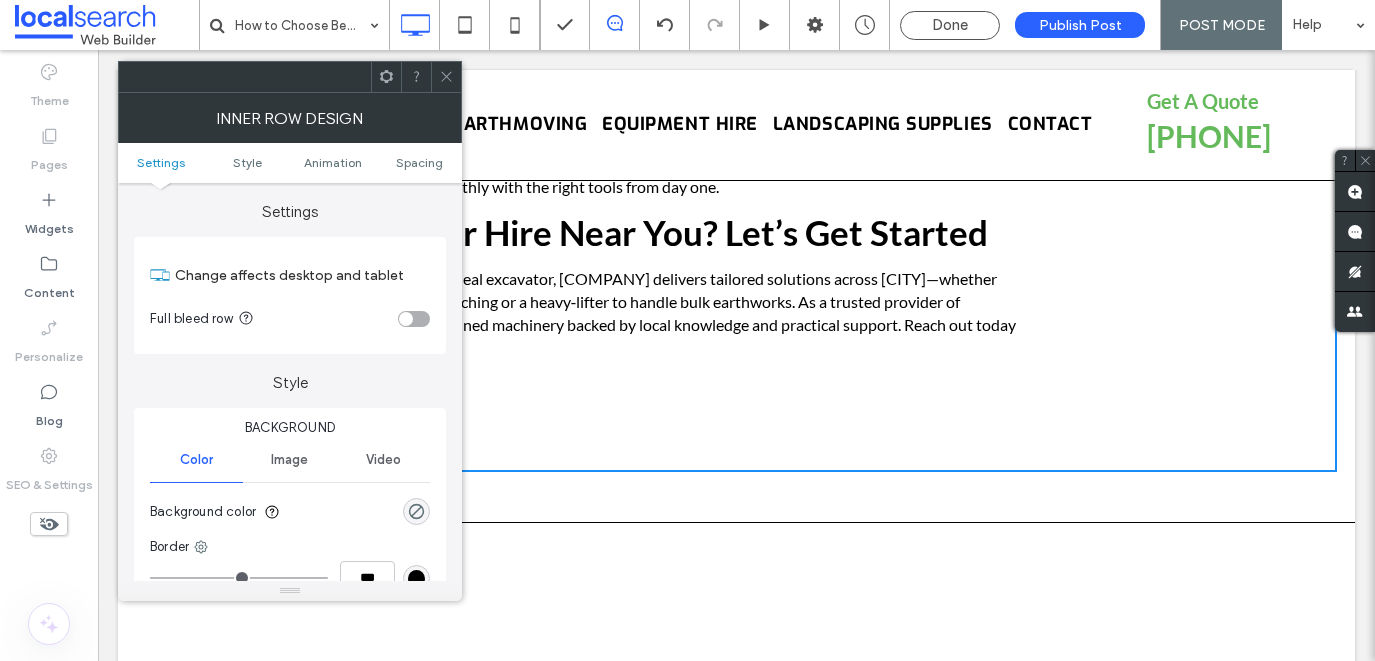 click on "Rayment Excavations • [DATE]" at bounding box center [736, -1113] 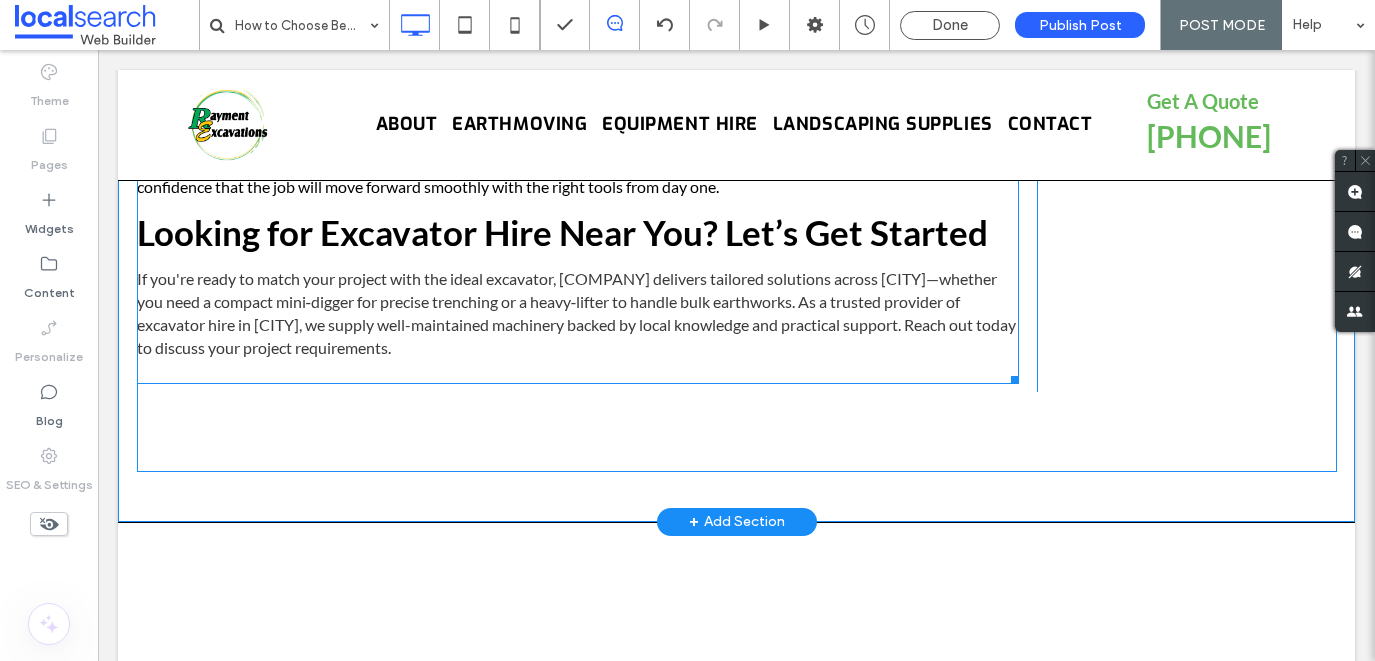 scroll, scrollTop: 2418, scrollLeft: 0, axis: vertical 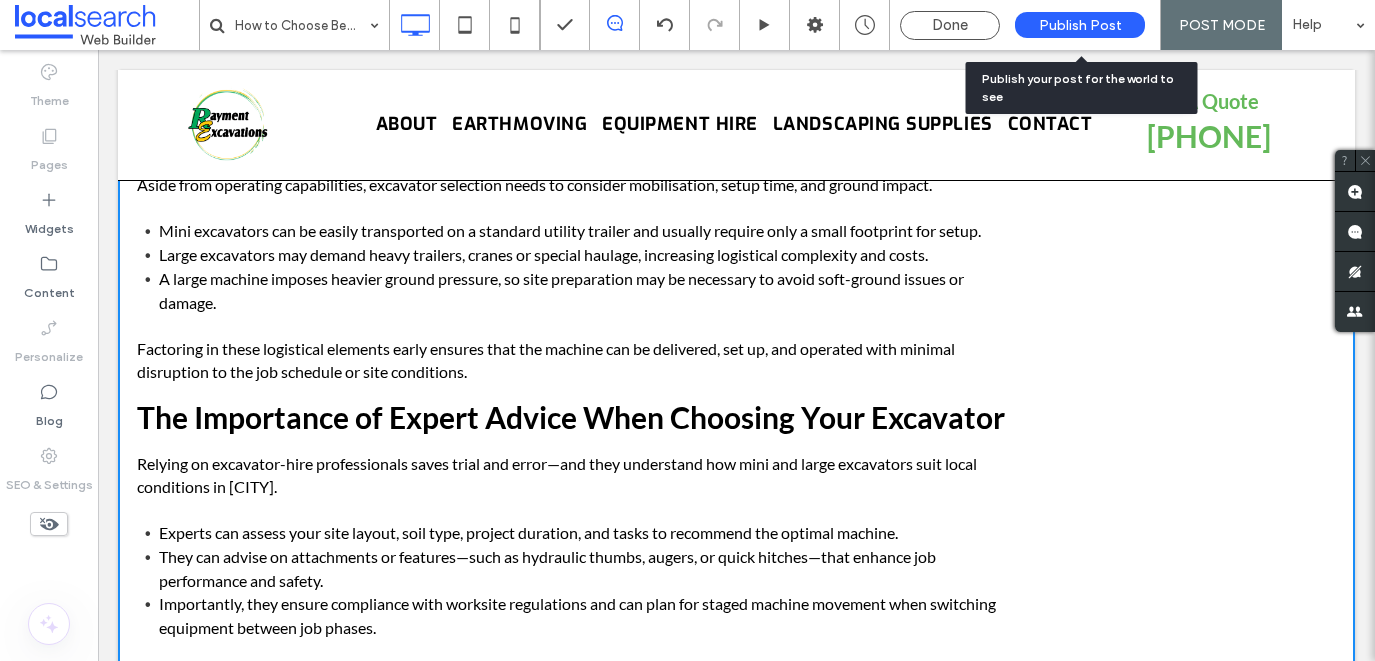 click on "Publish Post" at bounding box center (1080, 25) 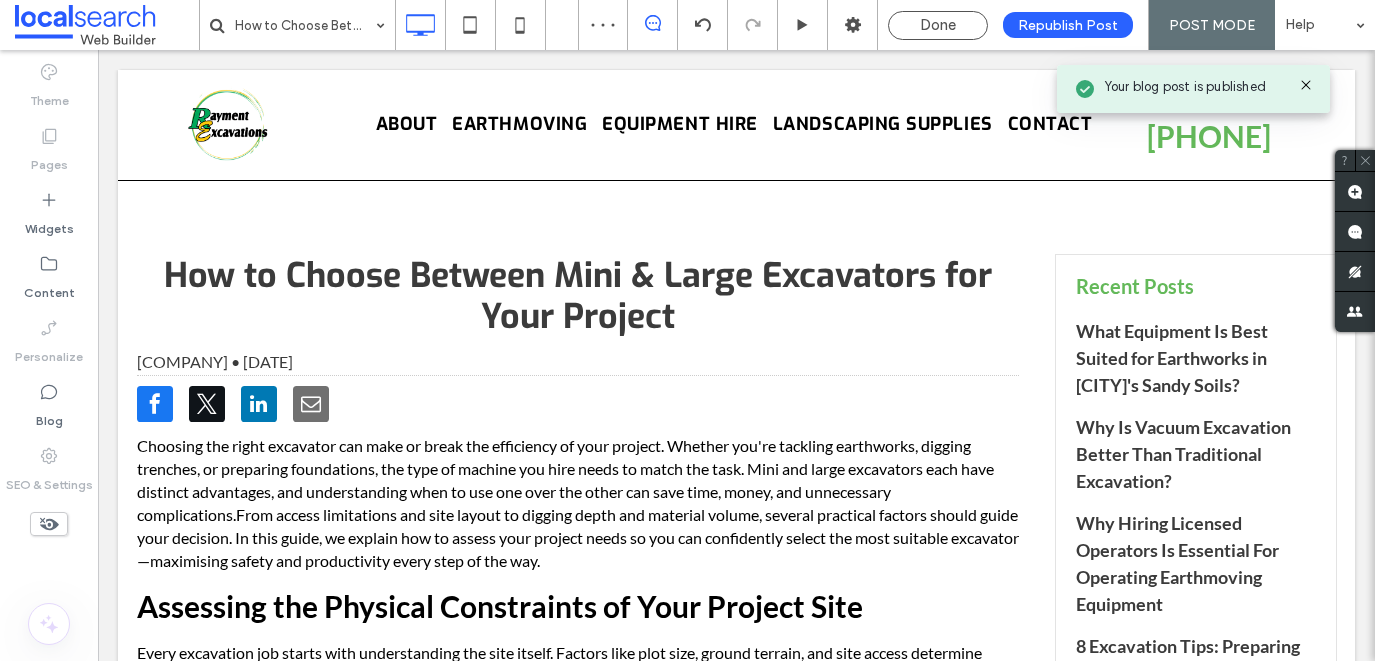scroll, scrollTop: 0, scrollLeft: 0, axis: both 